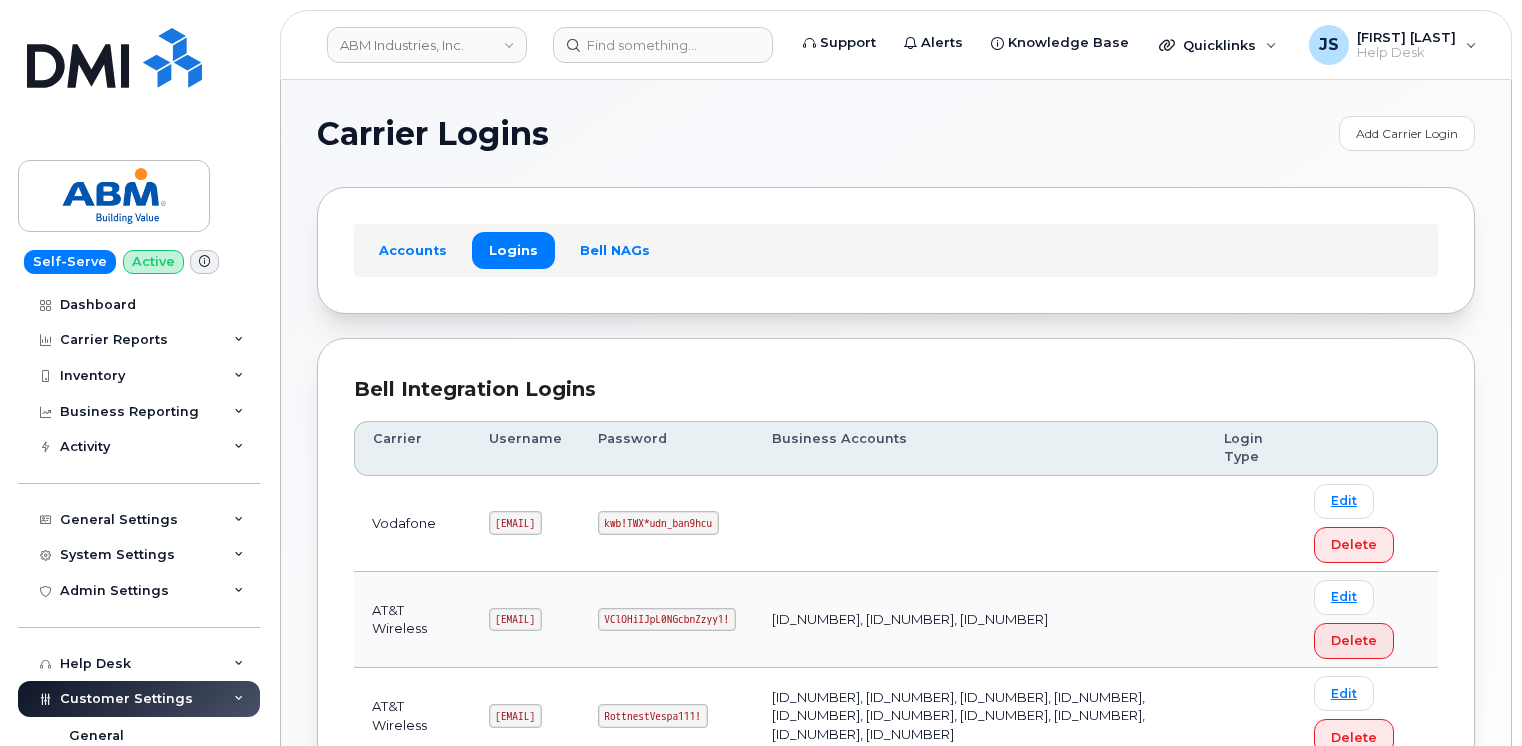 scroll, scrollTop: 567, scrollLeft: 0, axis: vertical 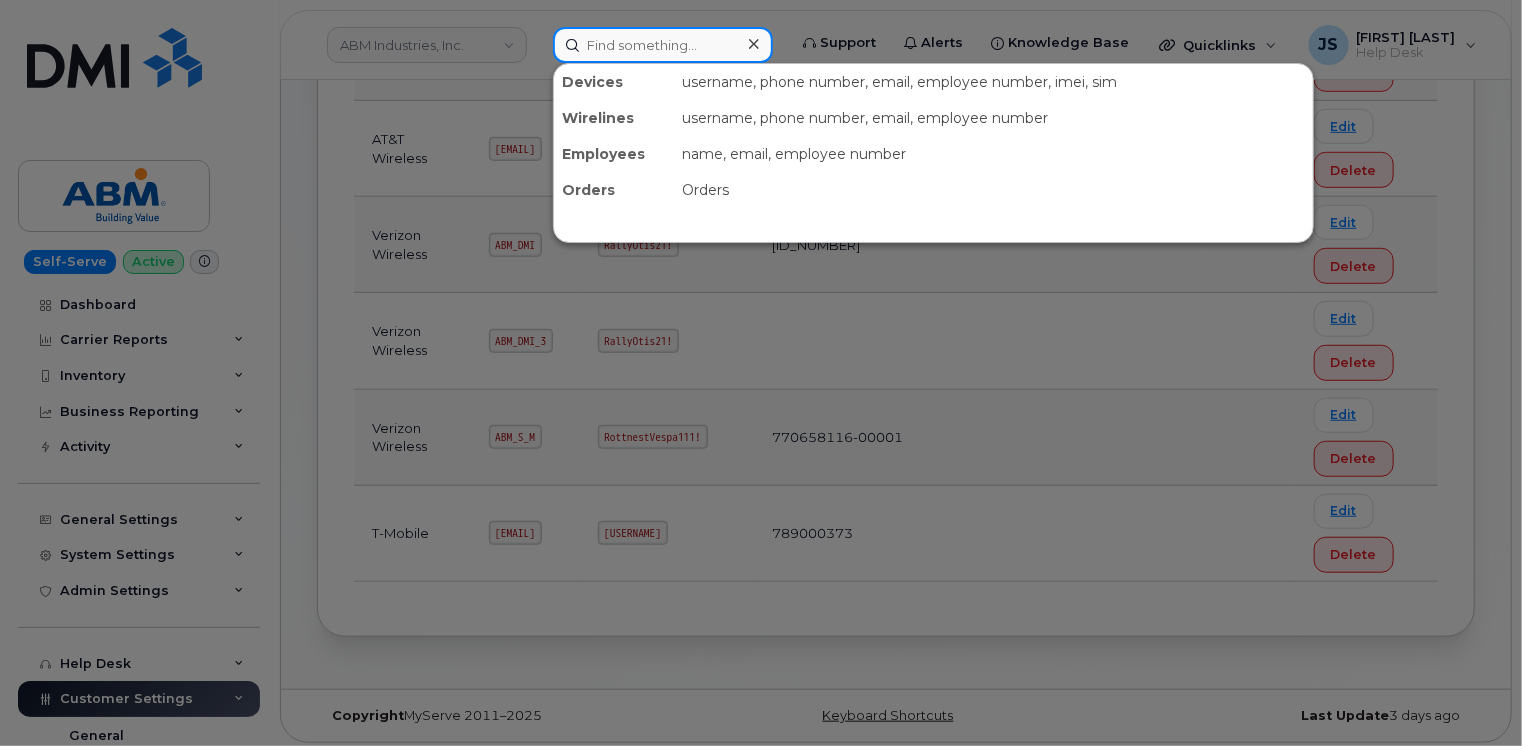 click at bounding box center [663, 45] 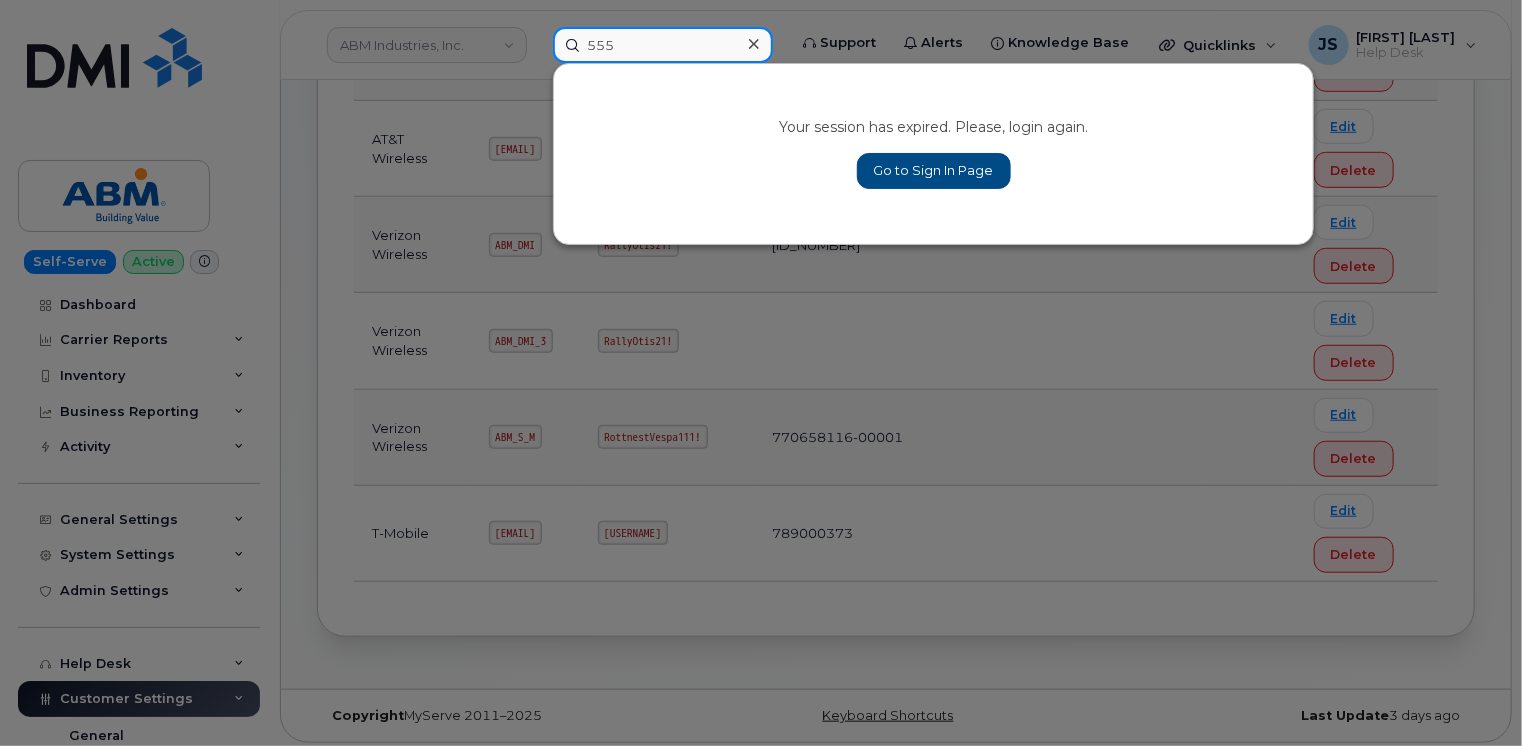 type on "555" 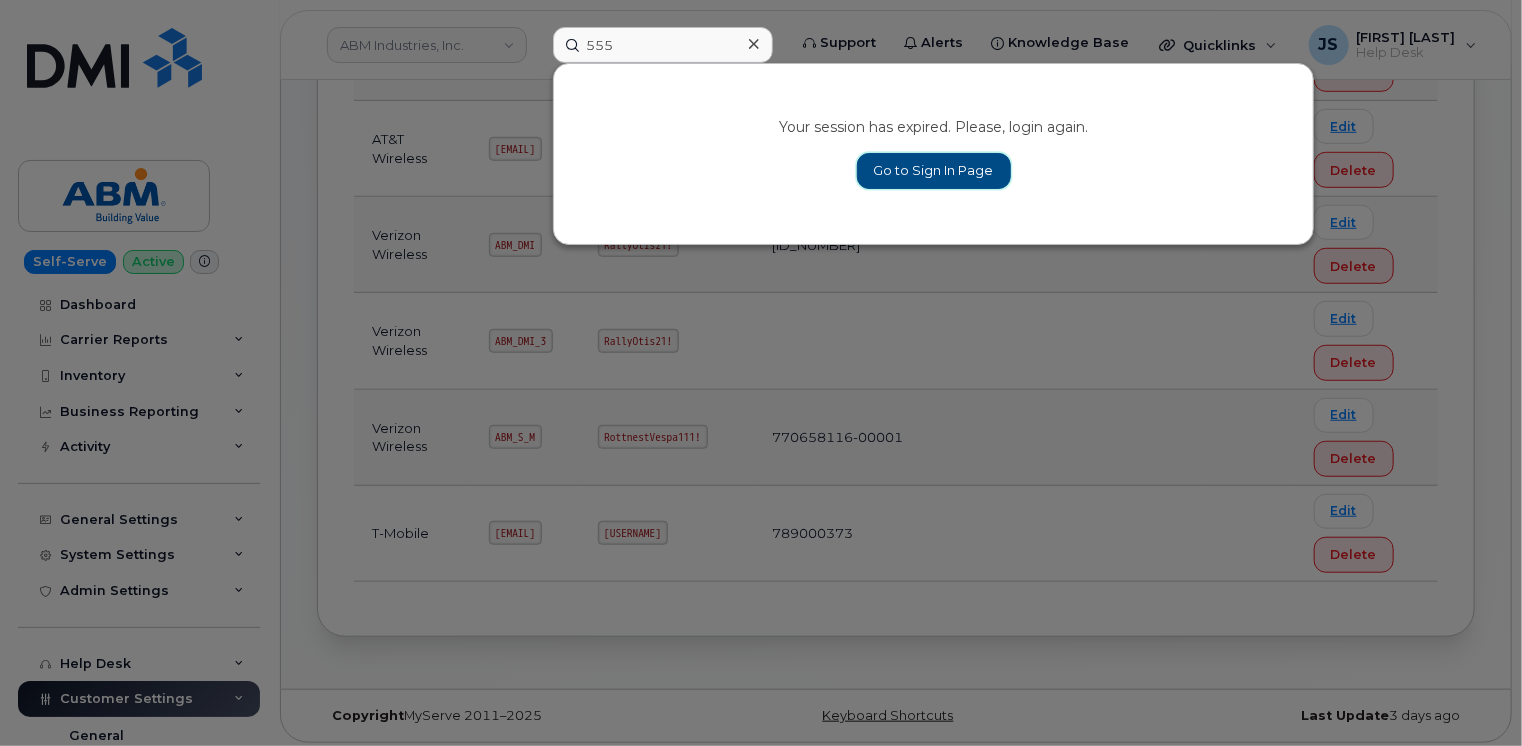 click on "Go to Sign In Page" at bounding box center (934, 171) 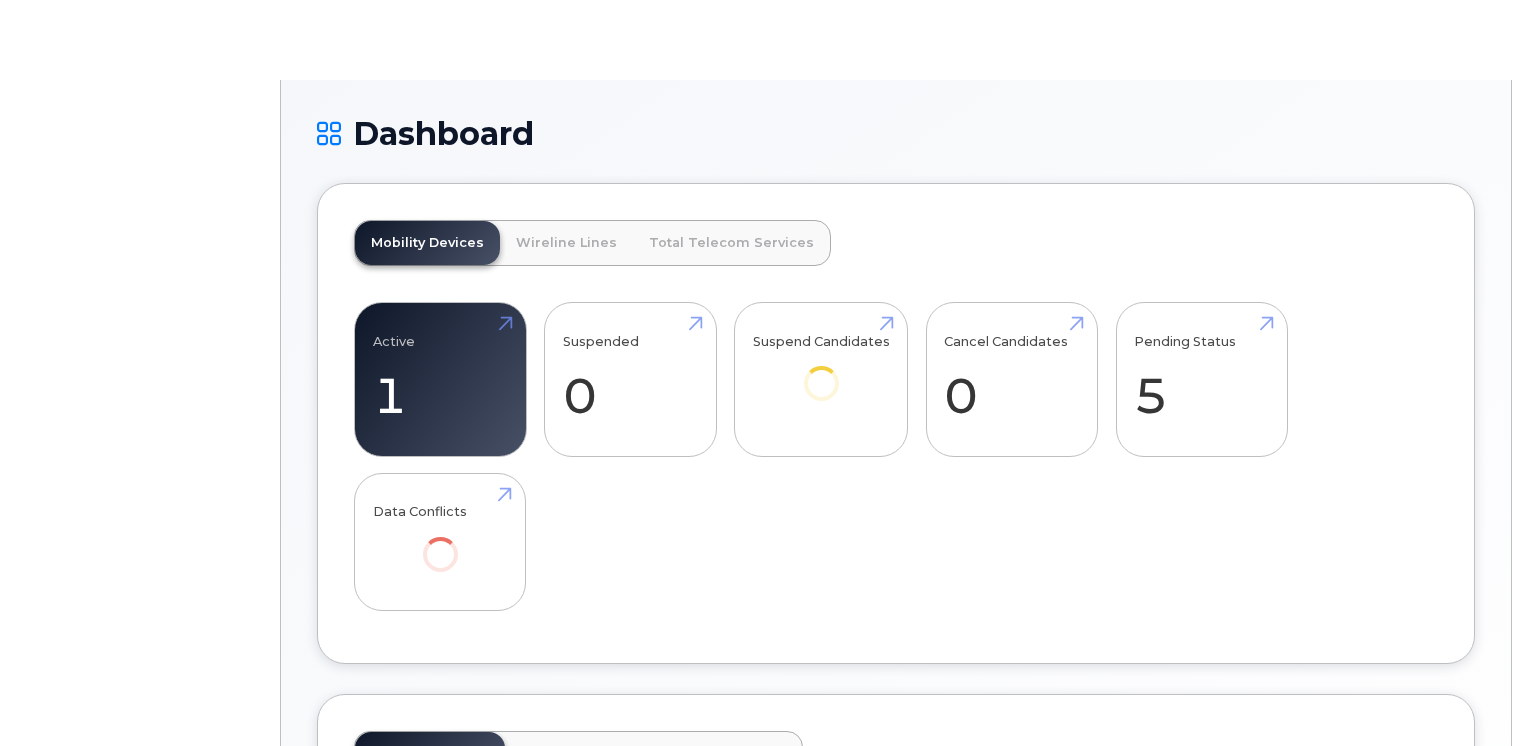 scroll, scrollTop: 0, scrollLeft: 0, axis: both 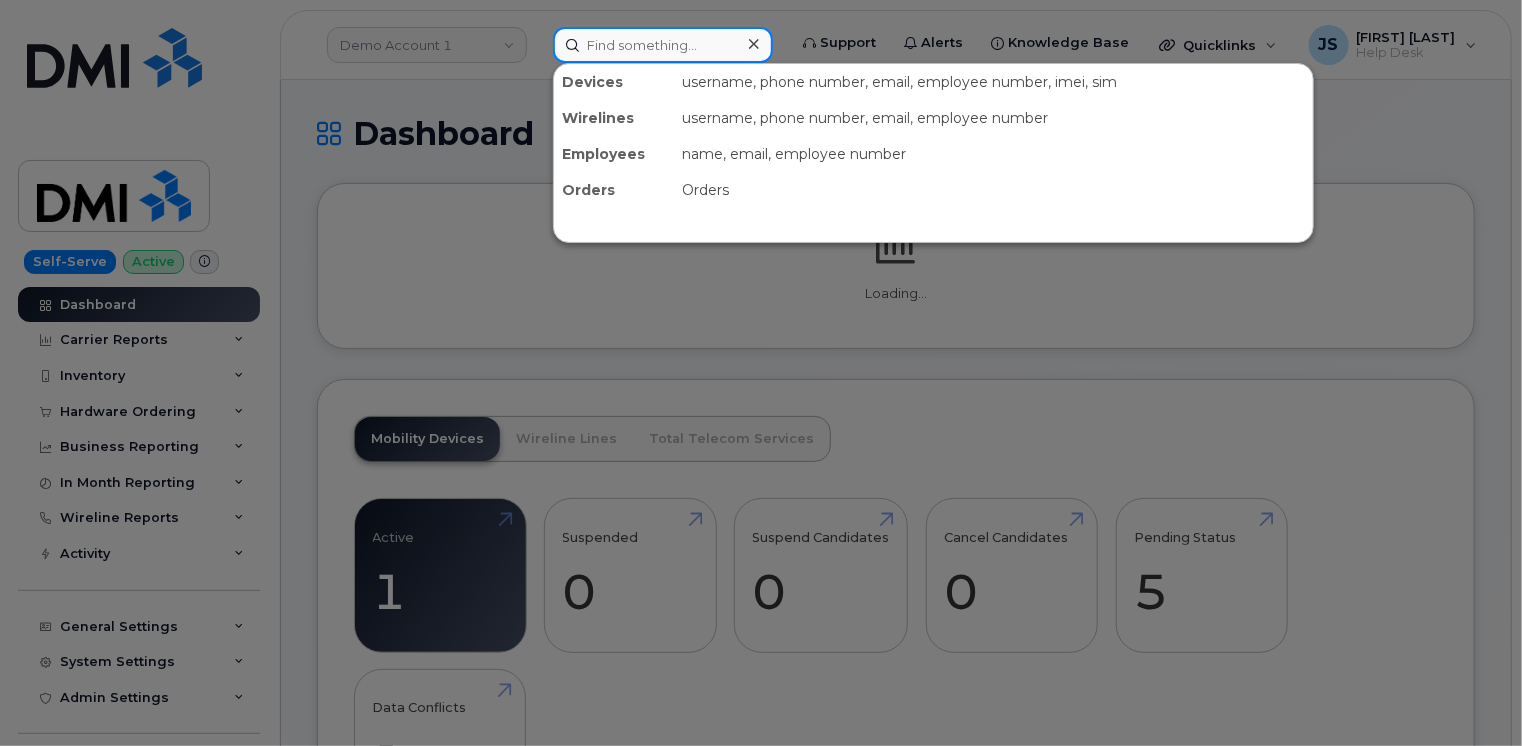 click at bounding box center [663, 45] 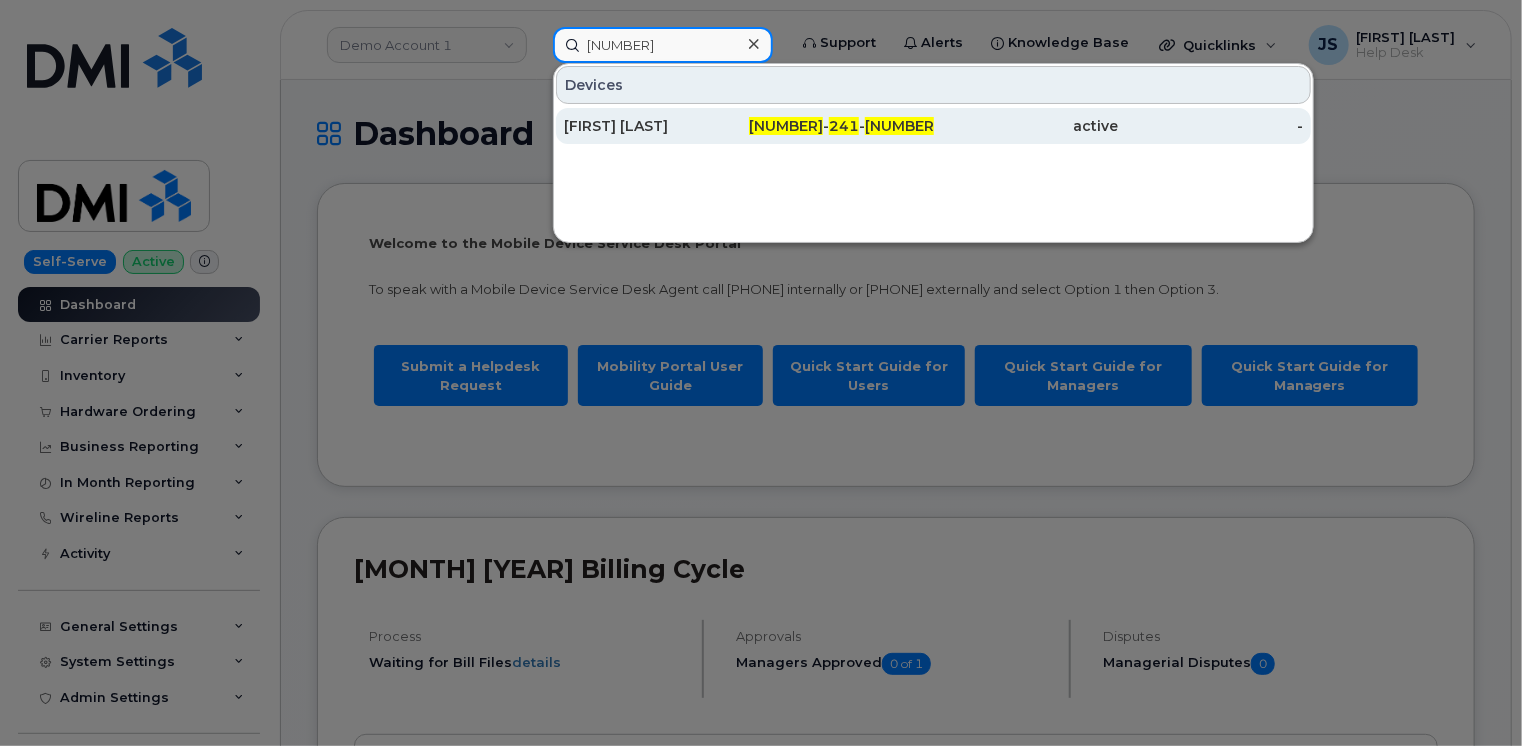 type on "[PHONE]" 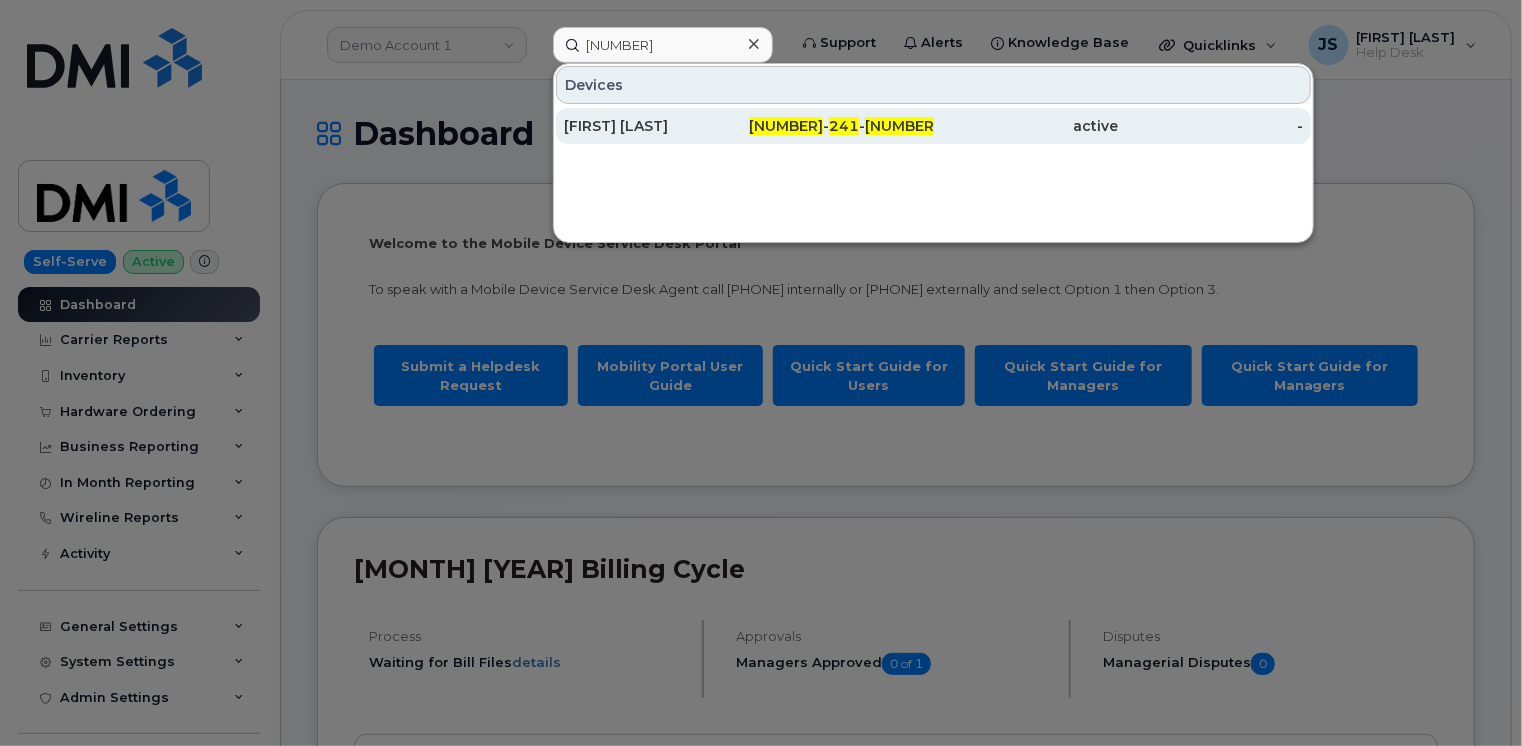 click on "LAEL CASE" 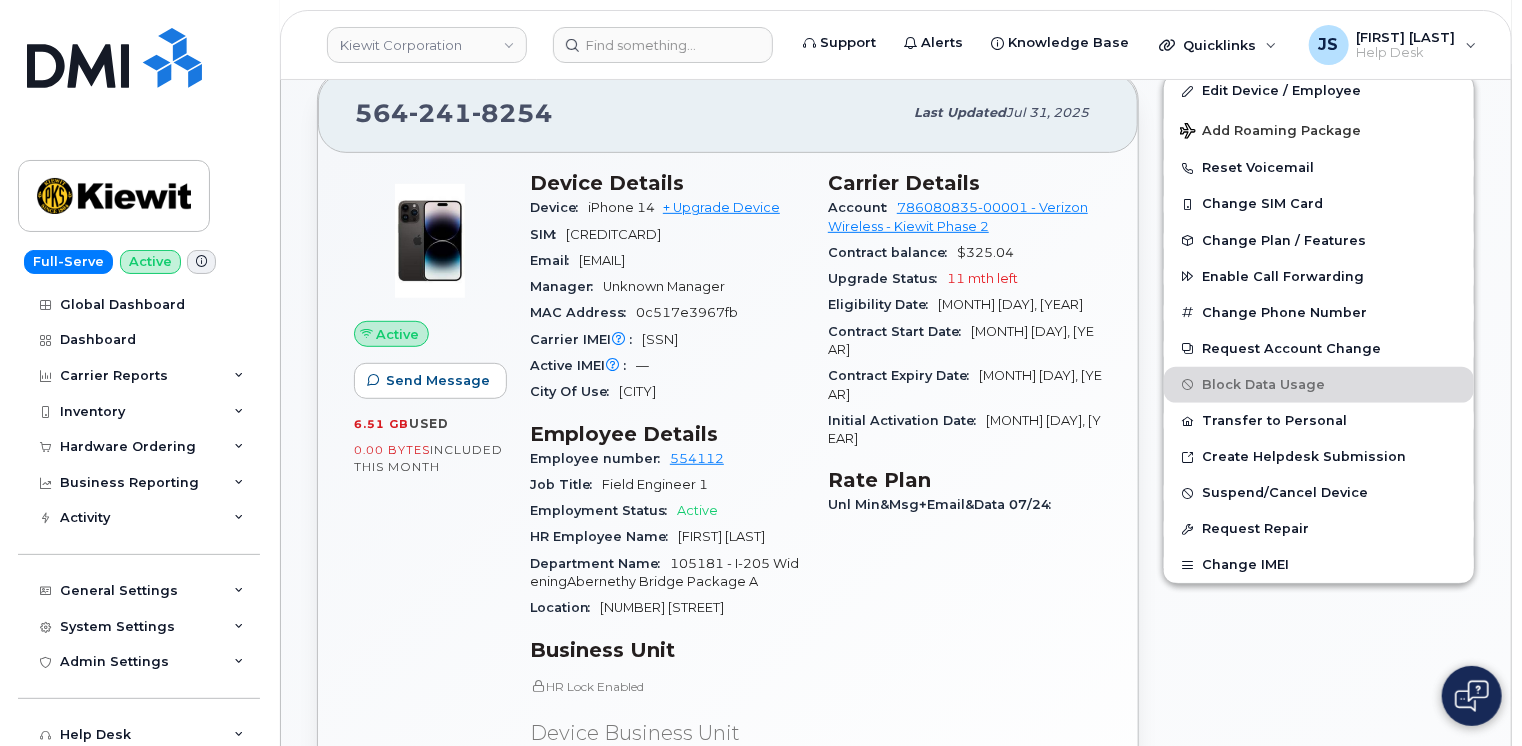 scroll, scrollTop: 300, scrollLeft: 0, axis: vertical 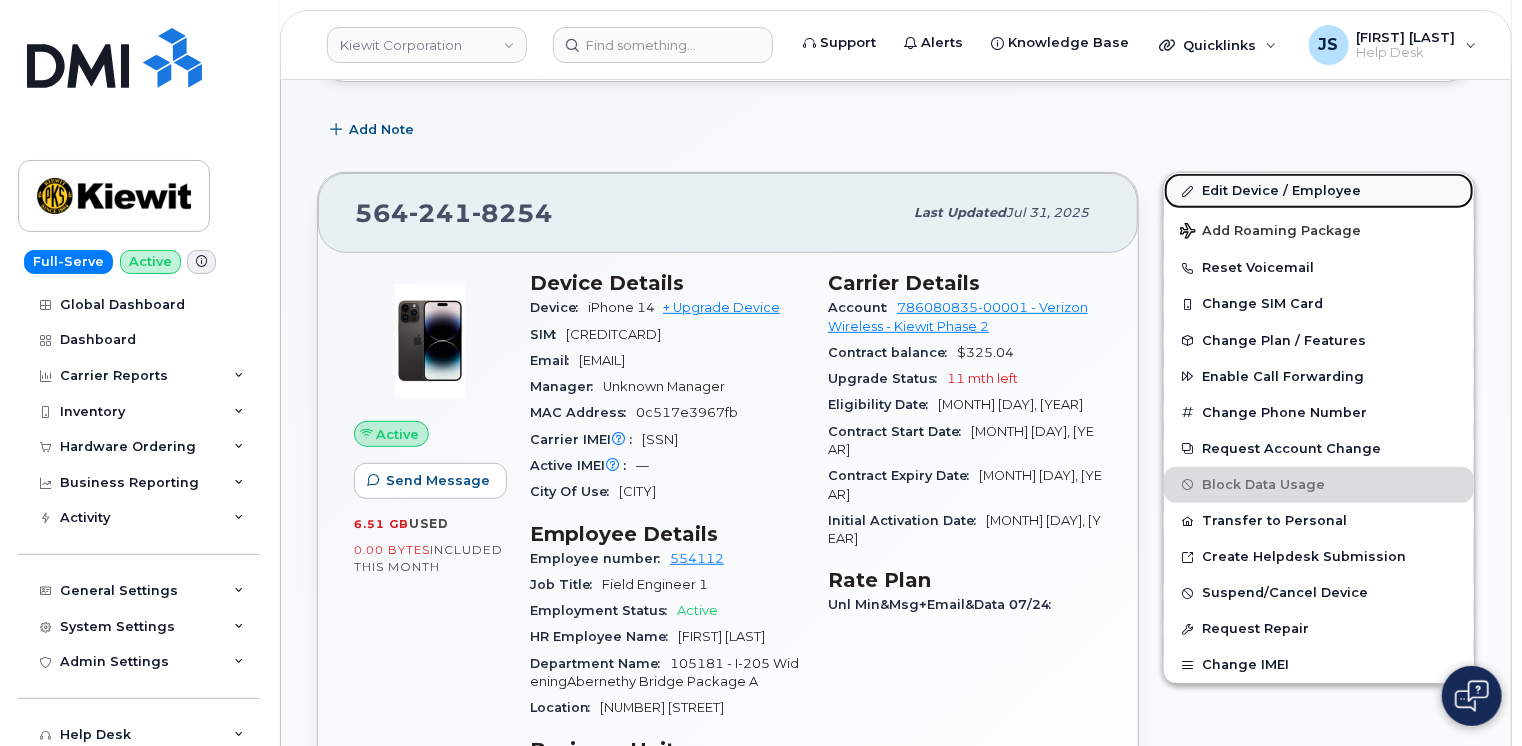click on "Edit Device / Employee" at bounding box center [1319, 191] 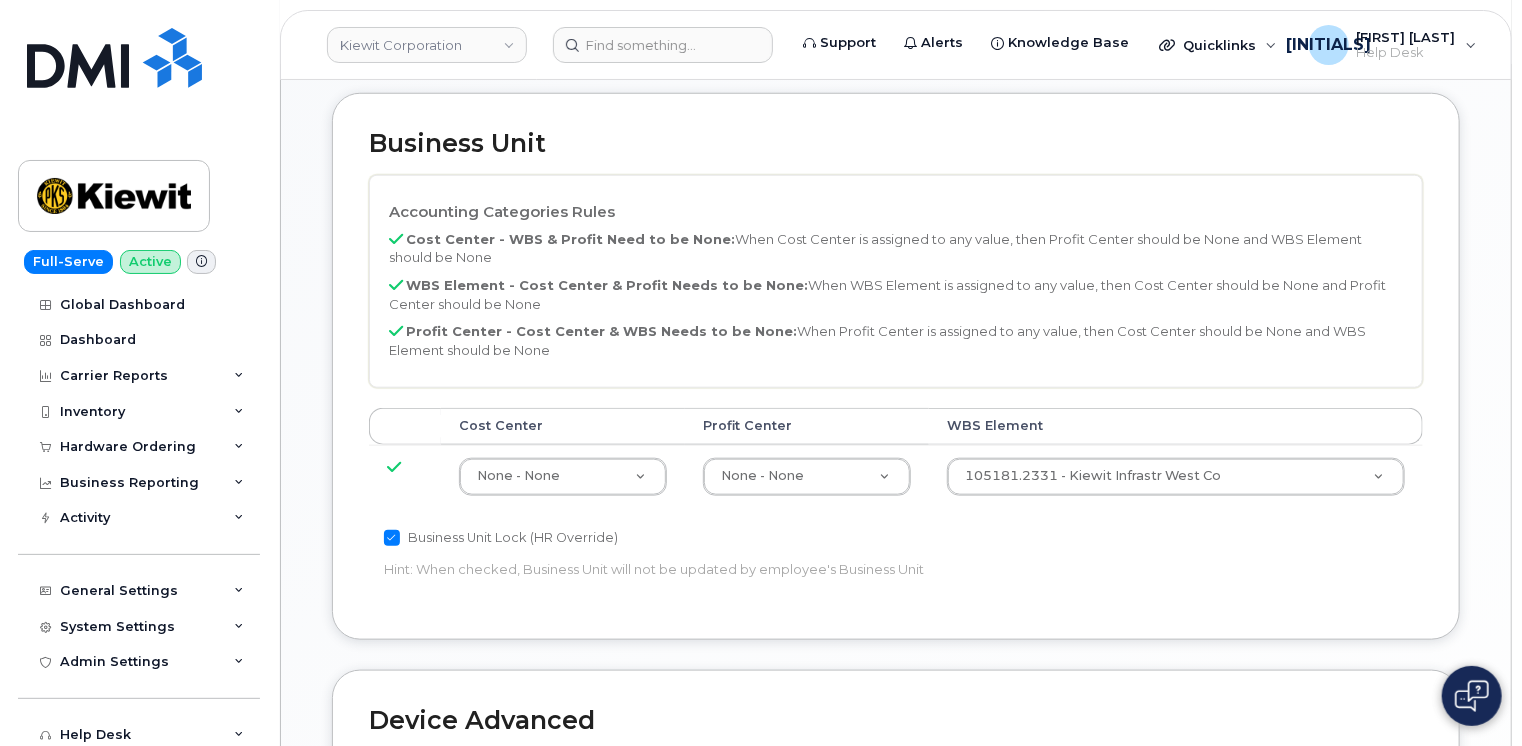 scroll, scrollTop: 900, scrollLeft: 0, axis: vertical 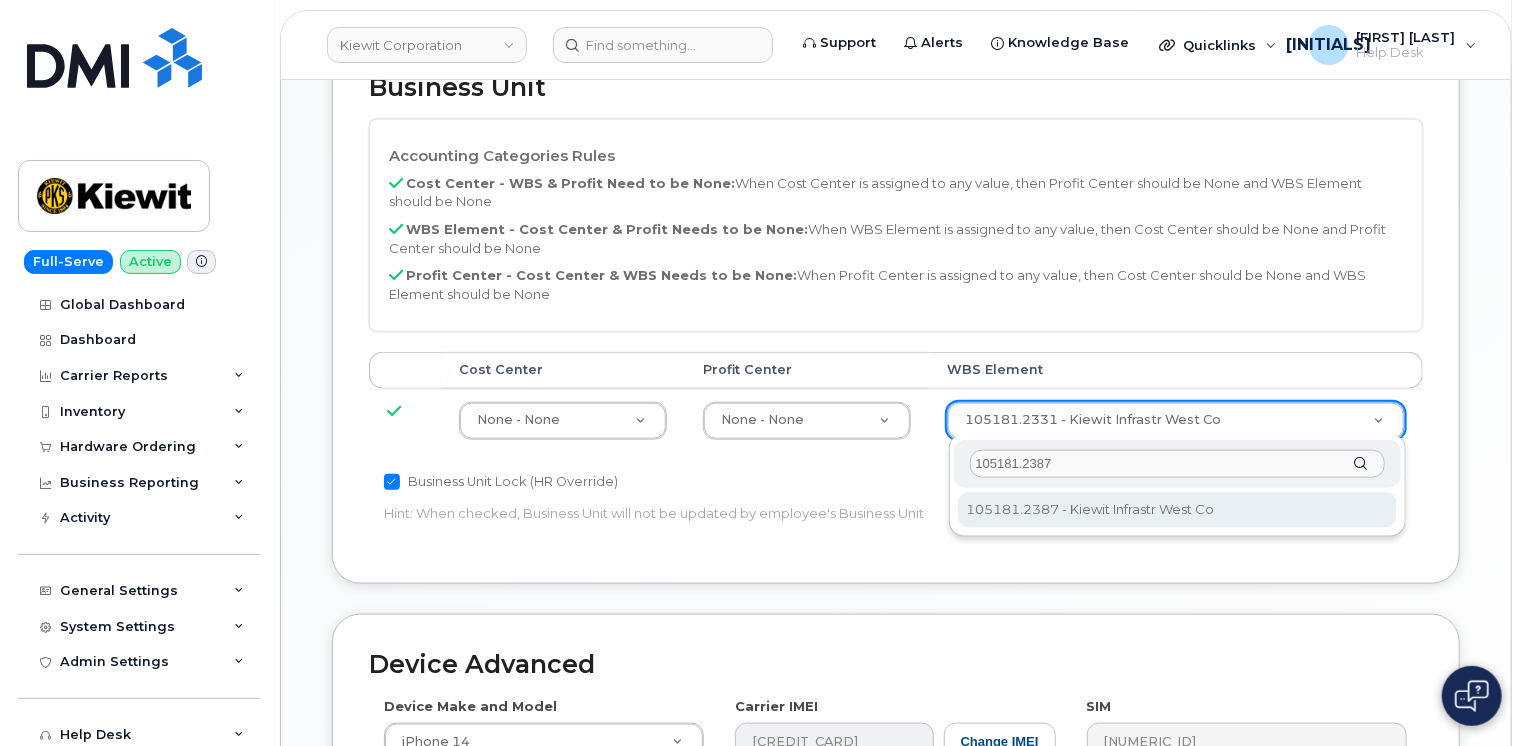 type on "105181.2387" 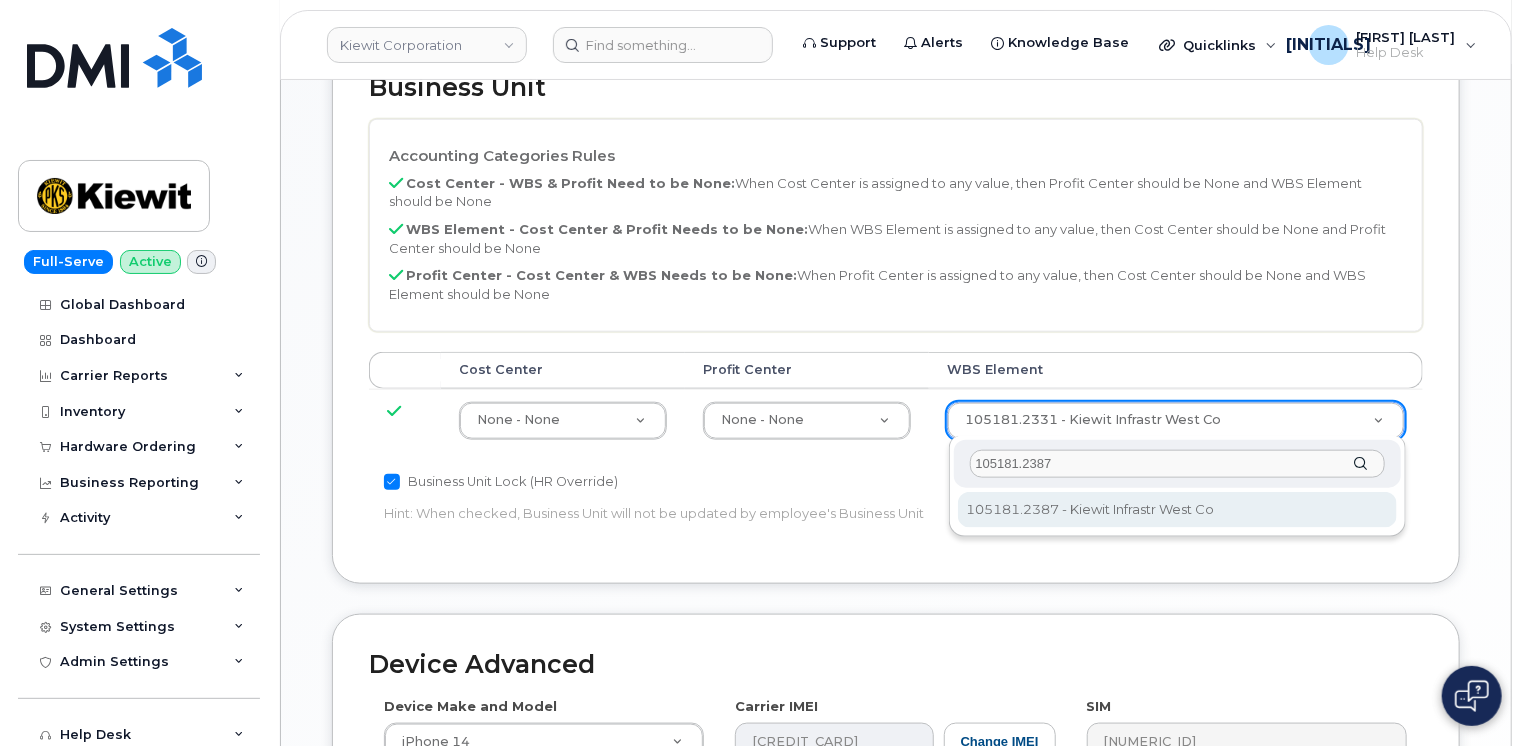 type on "[NUMBER]" 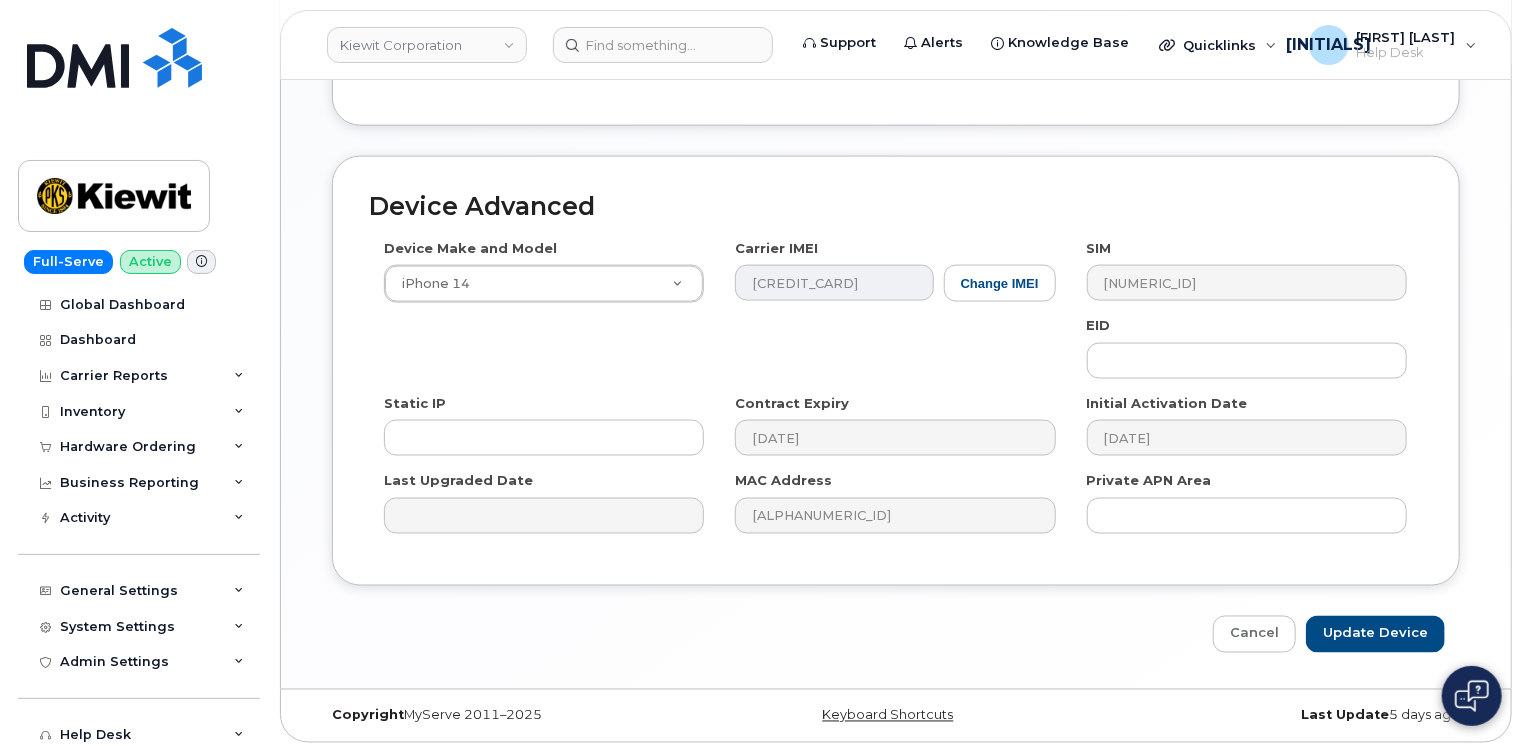 scroll, scrollTop: 1360, scrollLeft: 0, axis: vertical 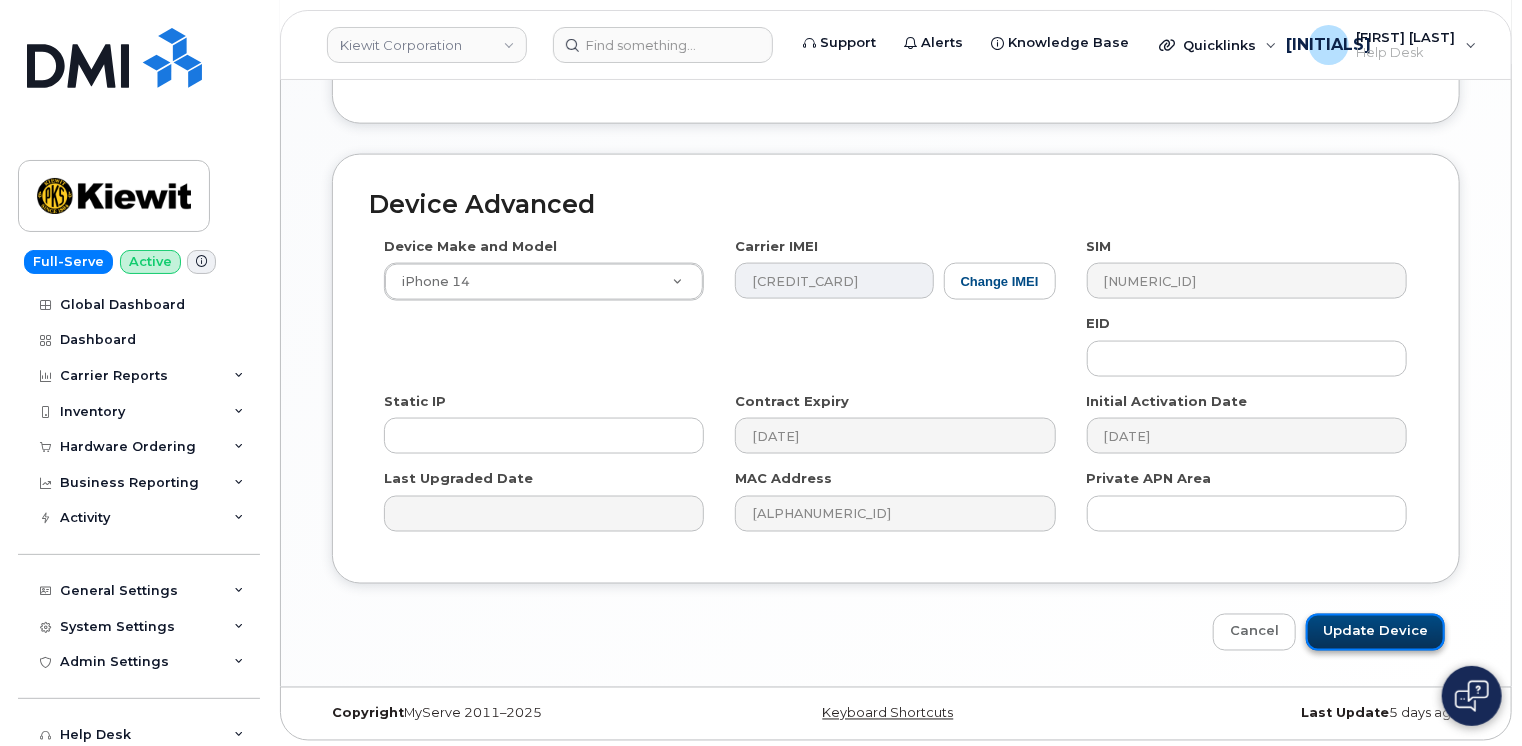 click on "Update Device" at bounding box center (1375, 632) 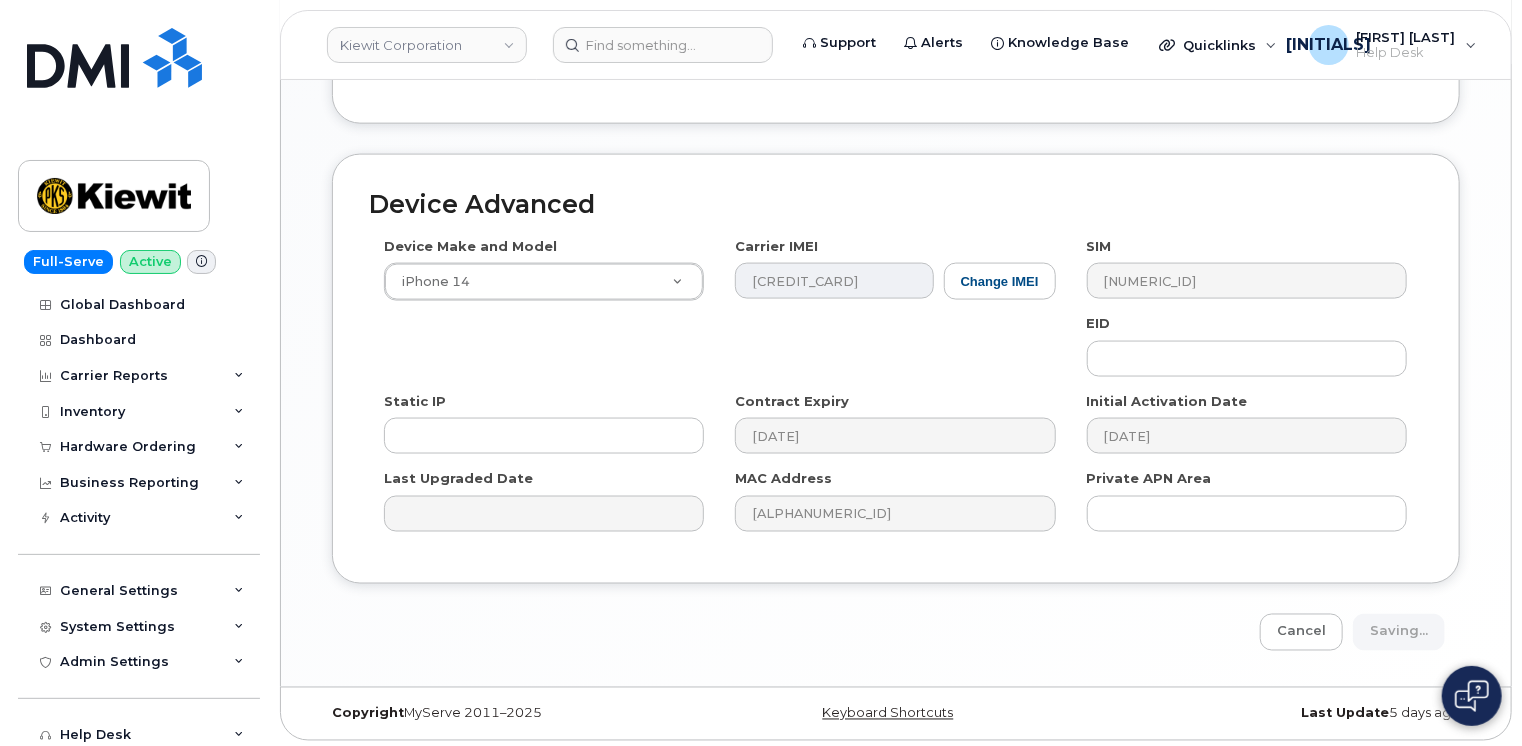type on "Saving..." 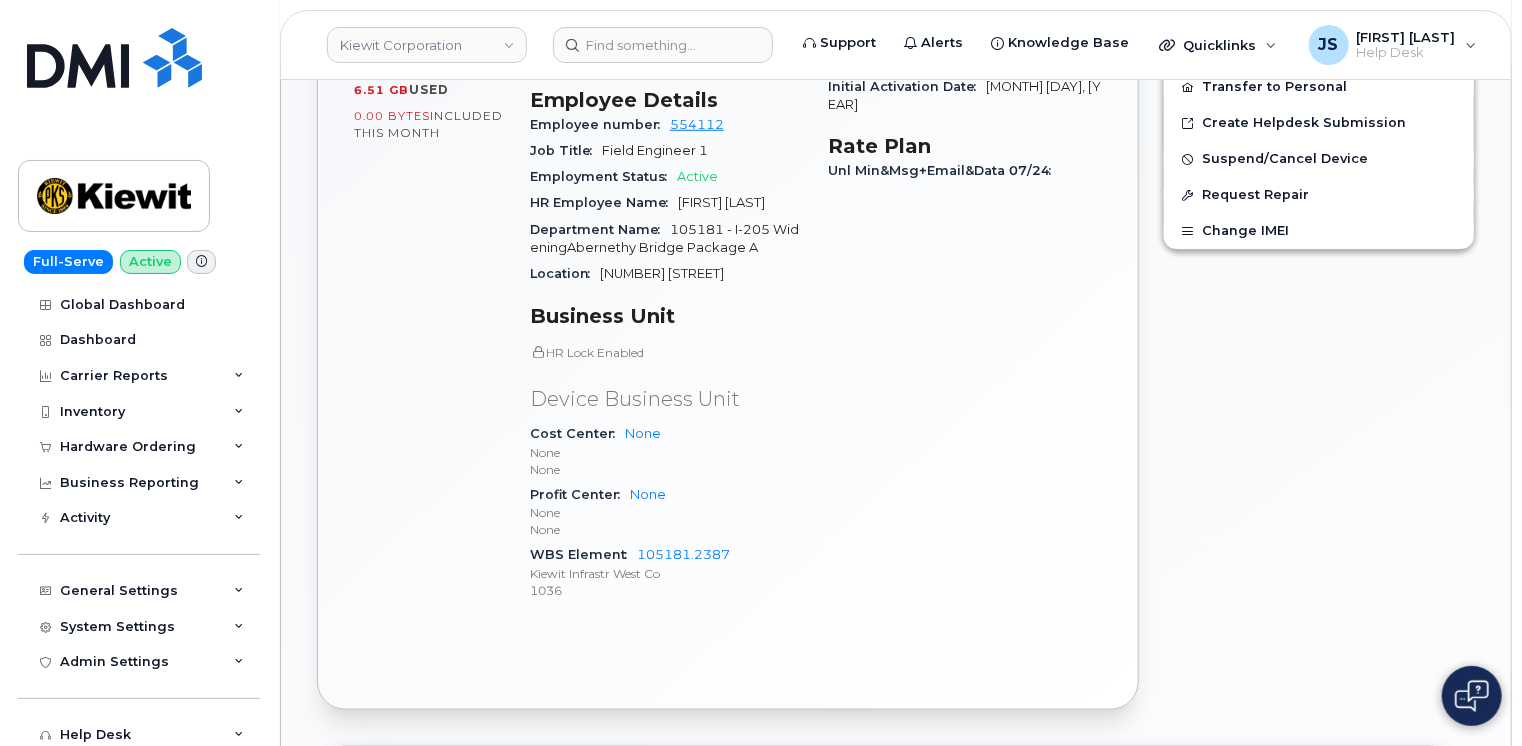 scroll, scrollTop: 700, scrollLeft: 0, axis: vertical 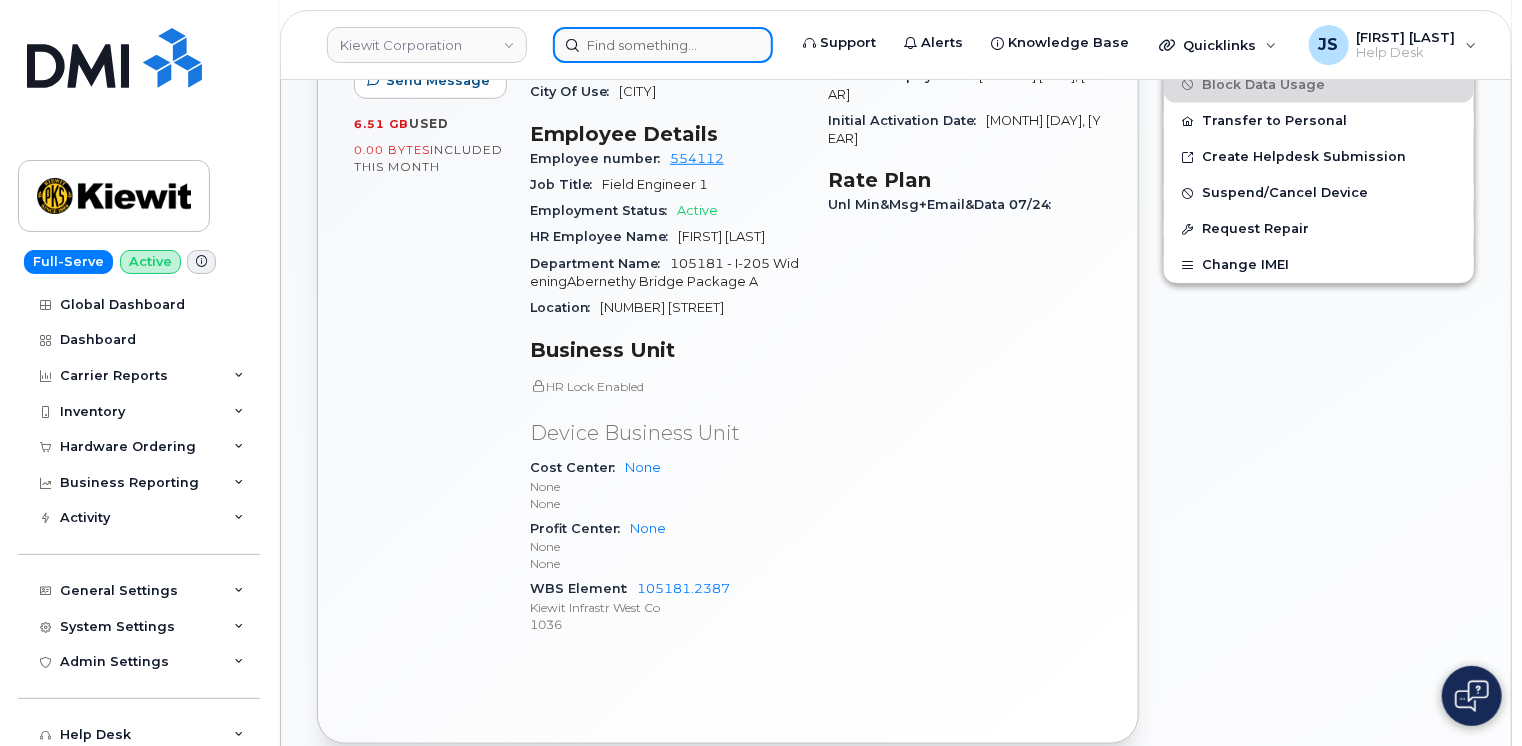 click at bounding box center [663, 45] 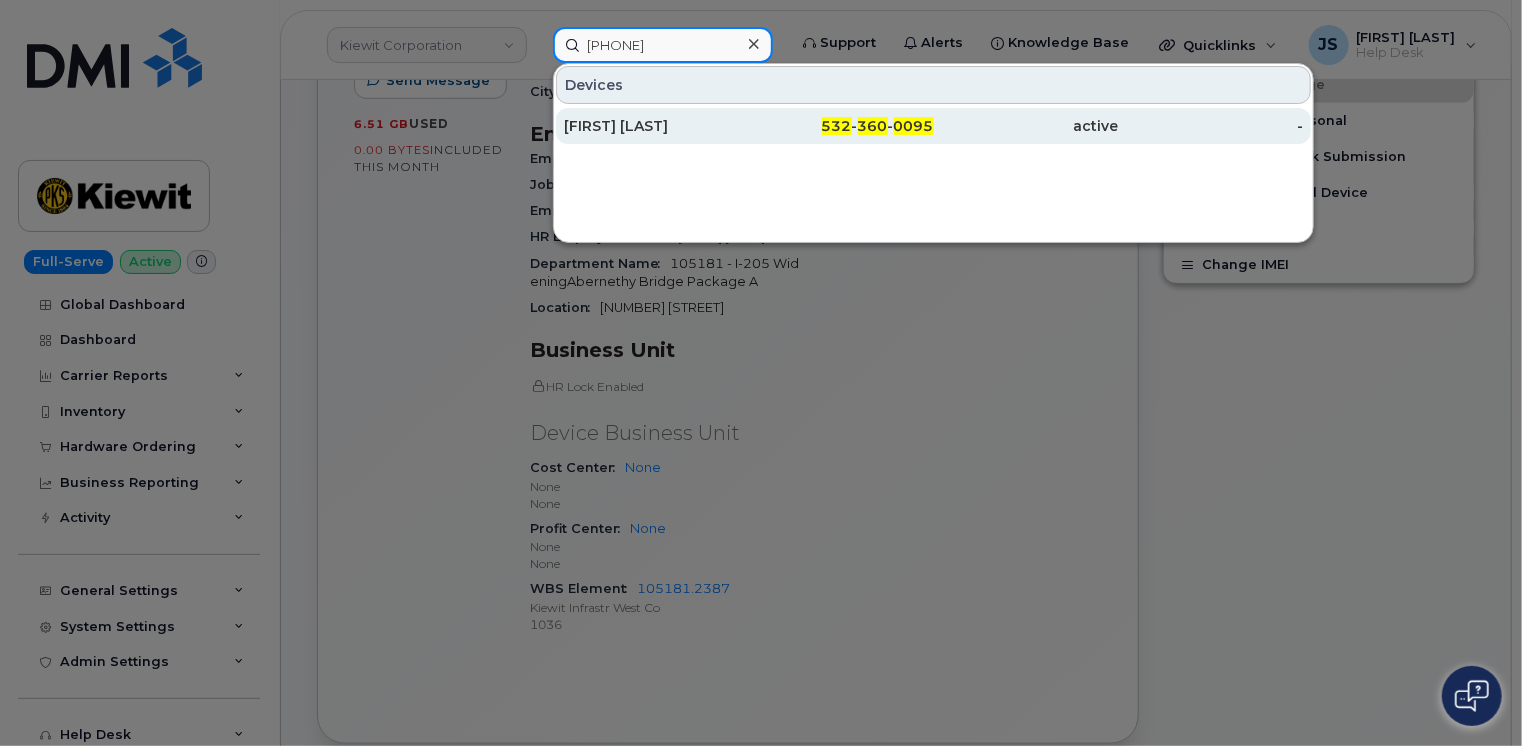 type on "[NUMBER]" 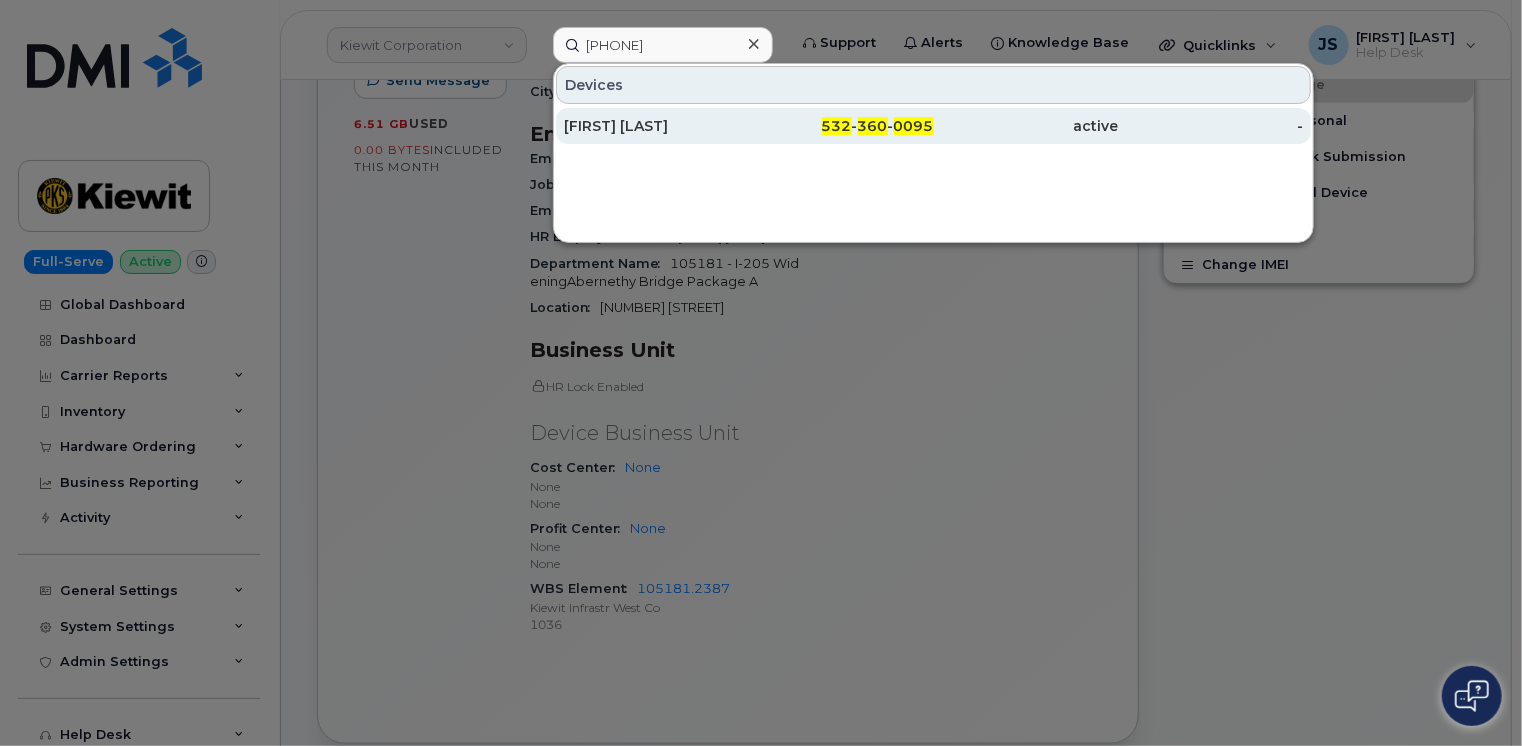 click on "[FIRST] [LAST]" at bounding box center [656, 126] 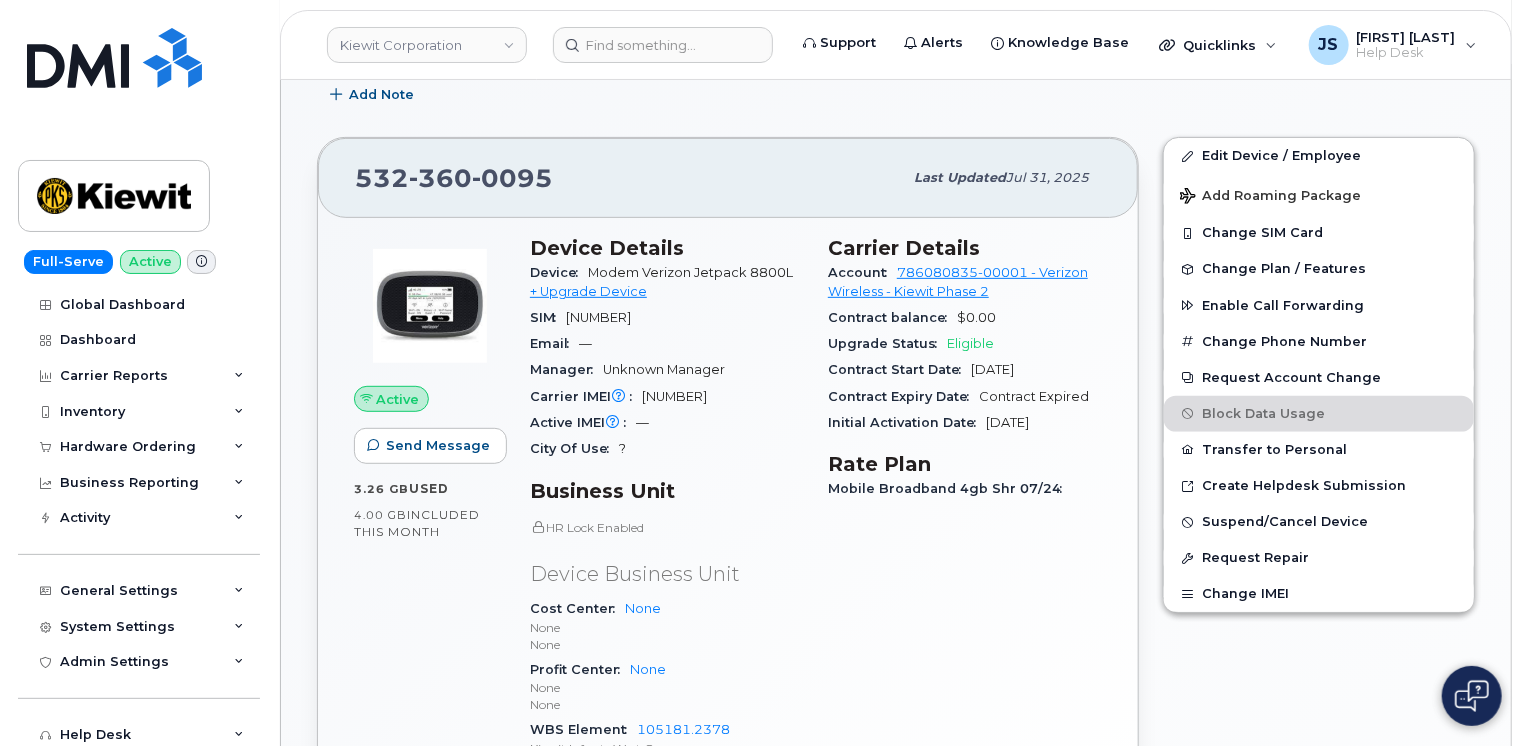 scroll, scrollTop: 300, scrollLeft: 0, axis: vertical 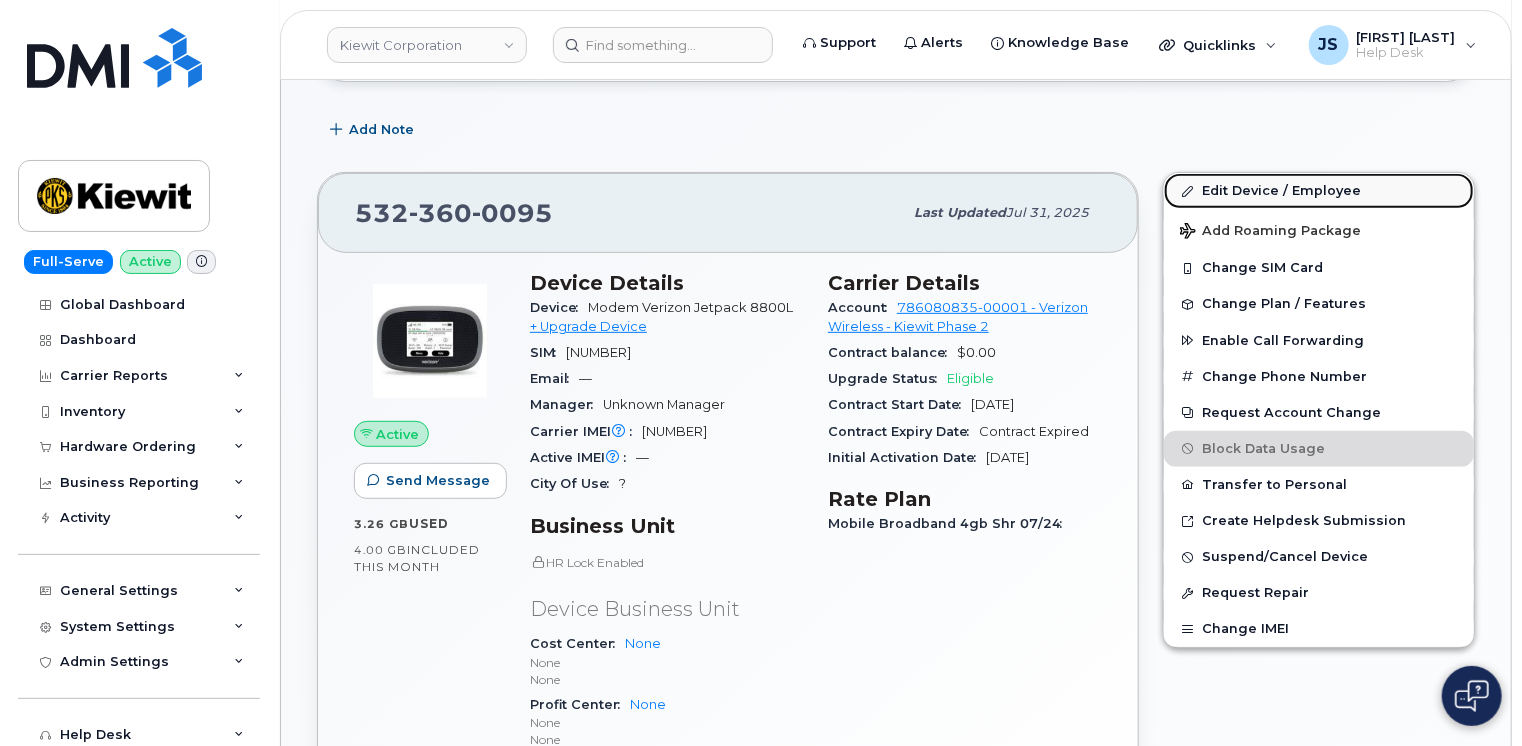 click on "Edit Device / Employee" at bounding box center (1319, 191) 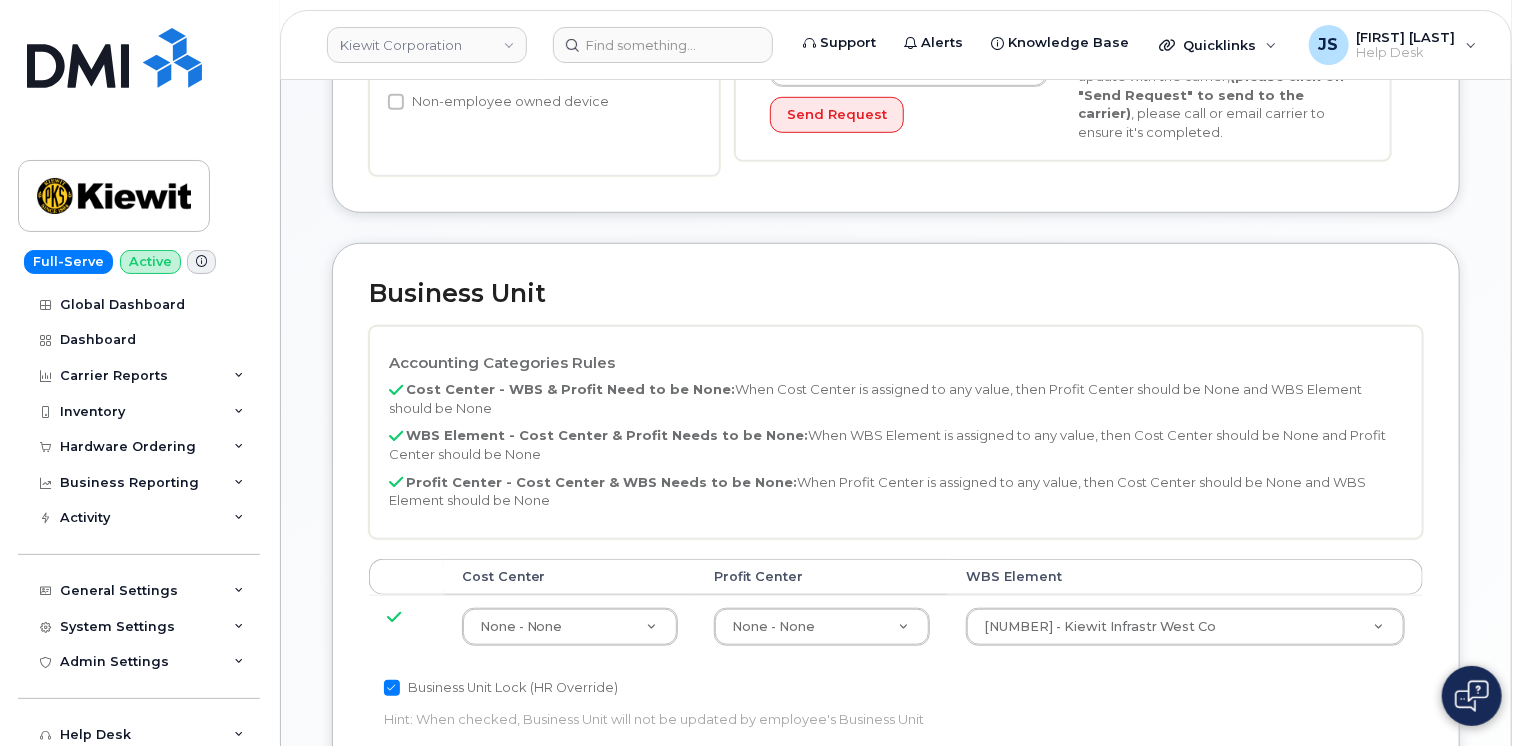 scroll, scrollTop: 700, scrollLeft: 0, axis: vertical 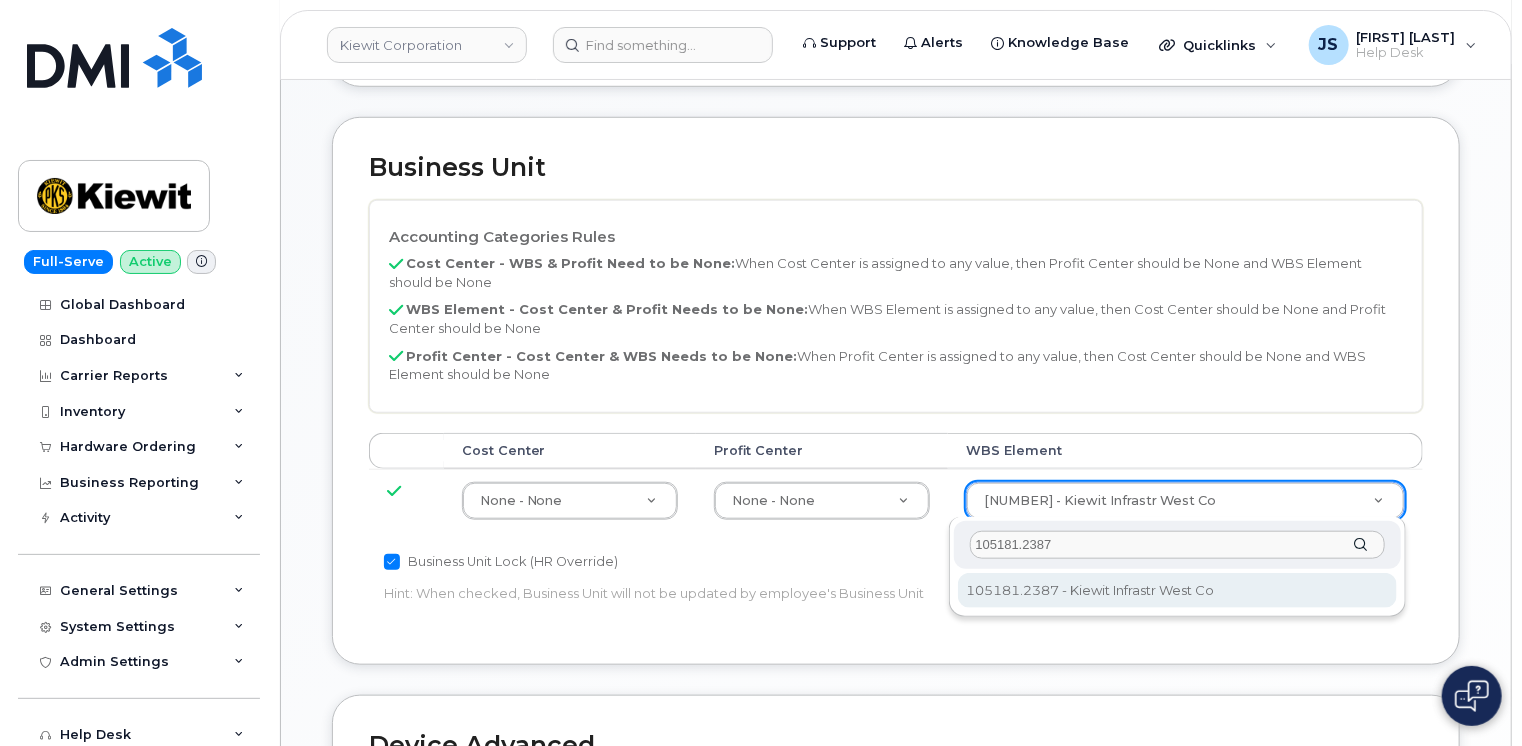 type on "105181.2387" 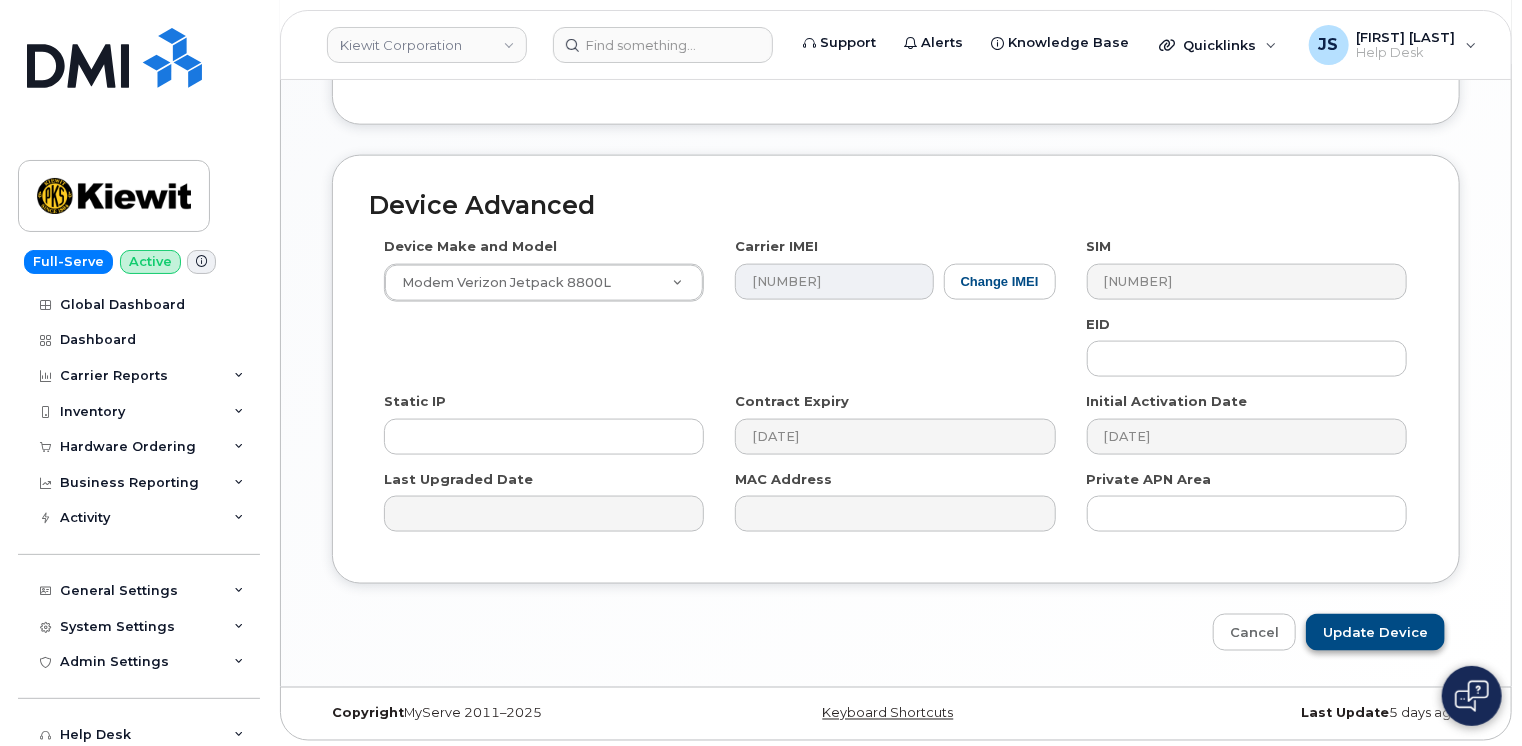scroll, scrollTop: 1240, scrollLeft: 0, axis: vertical 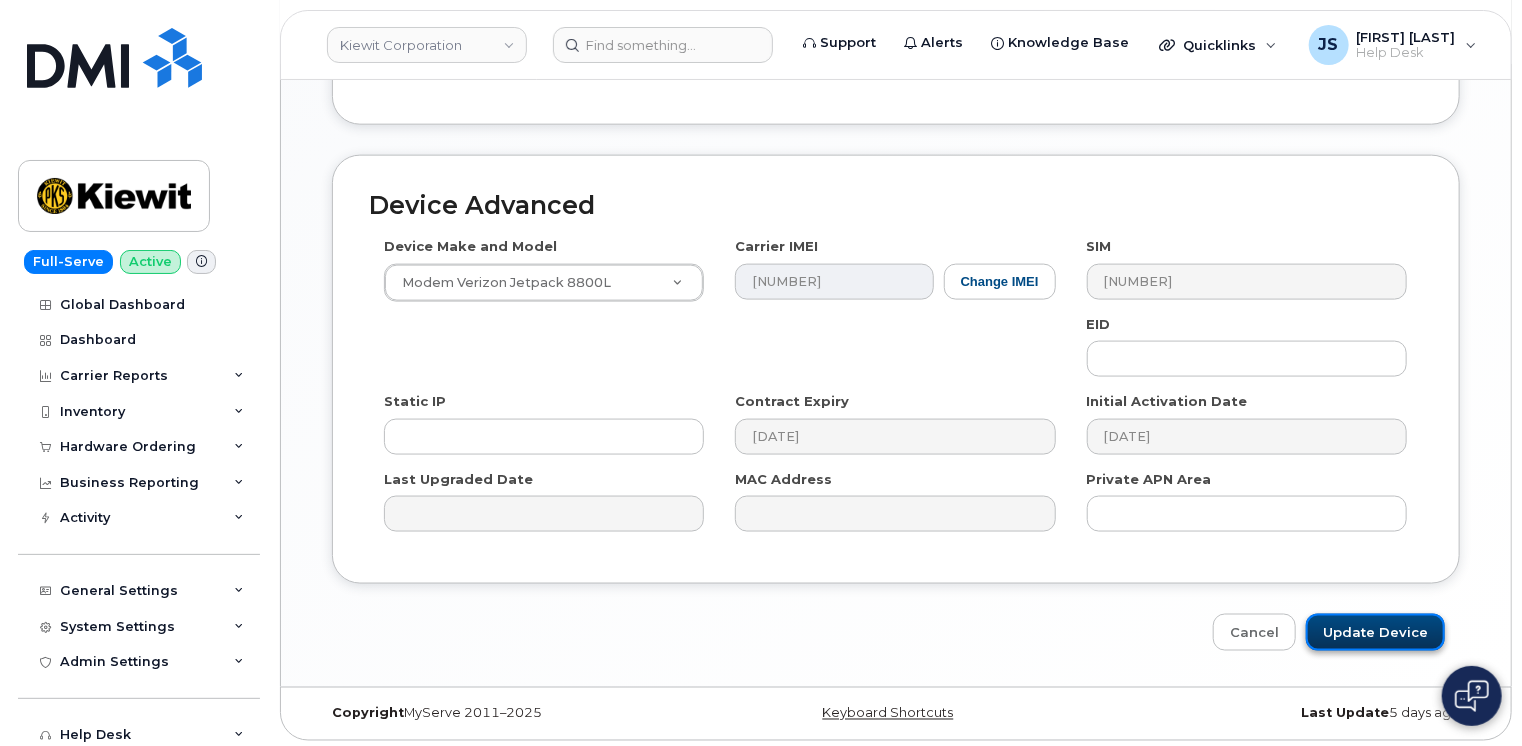 click on "Update Device" at bounding box center (1375, 632) 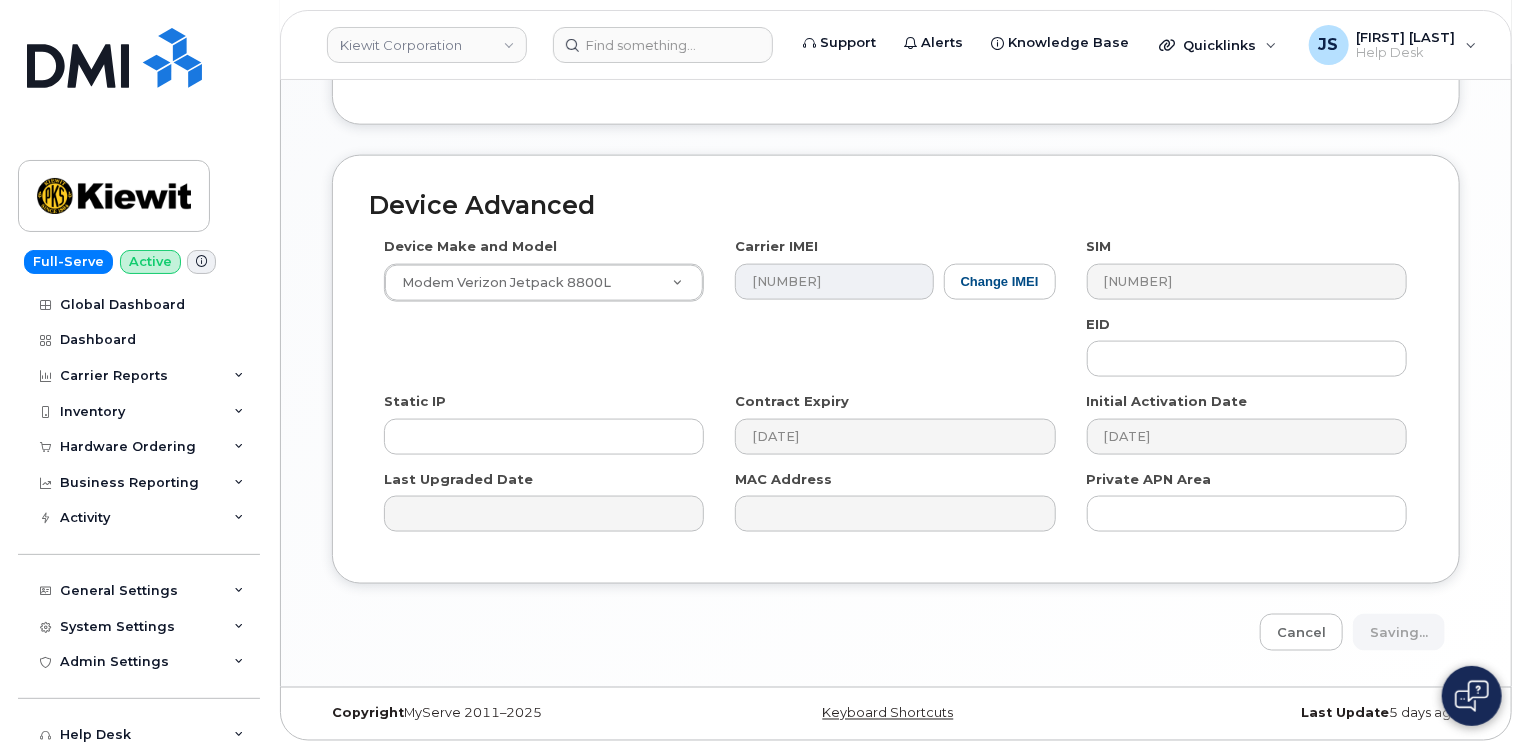 type on "Saving..." 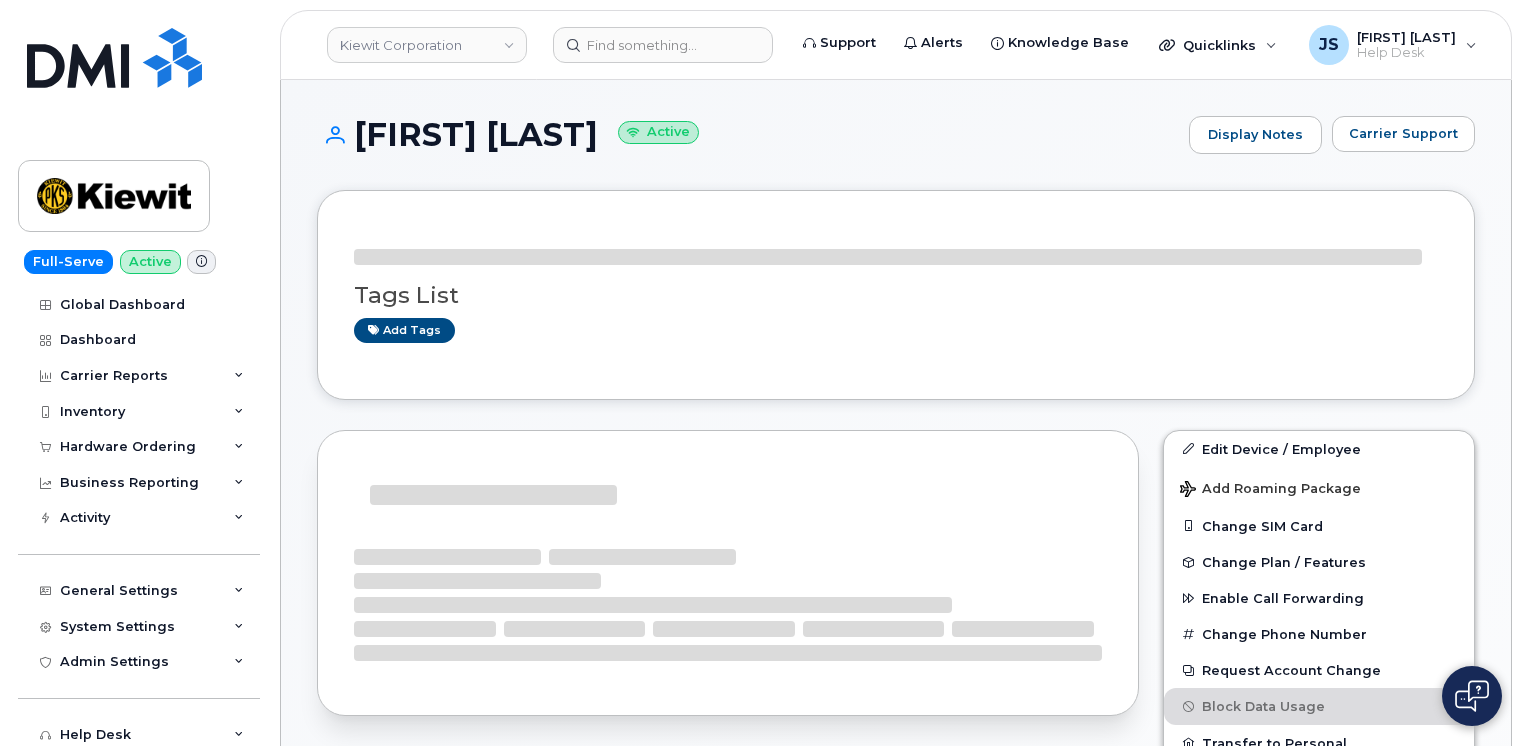 scroll, scrollTop: 0, scrollLeft: 0, axis: both 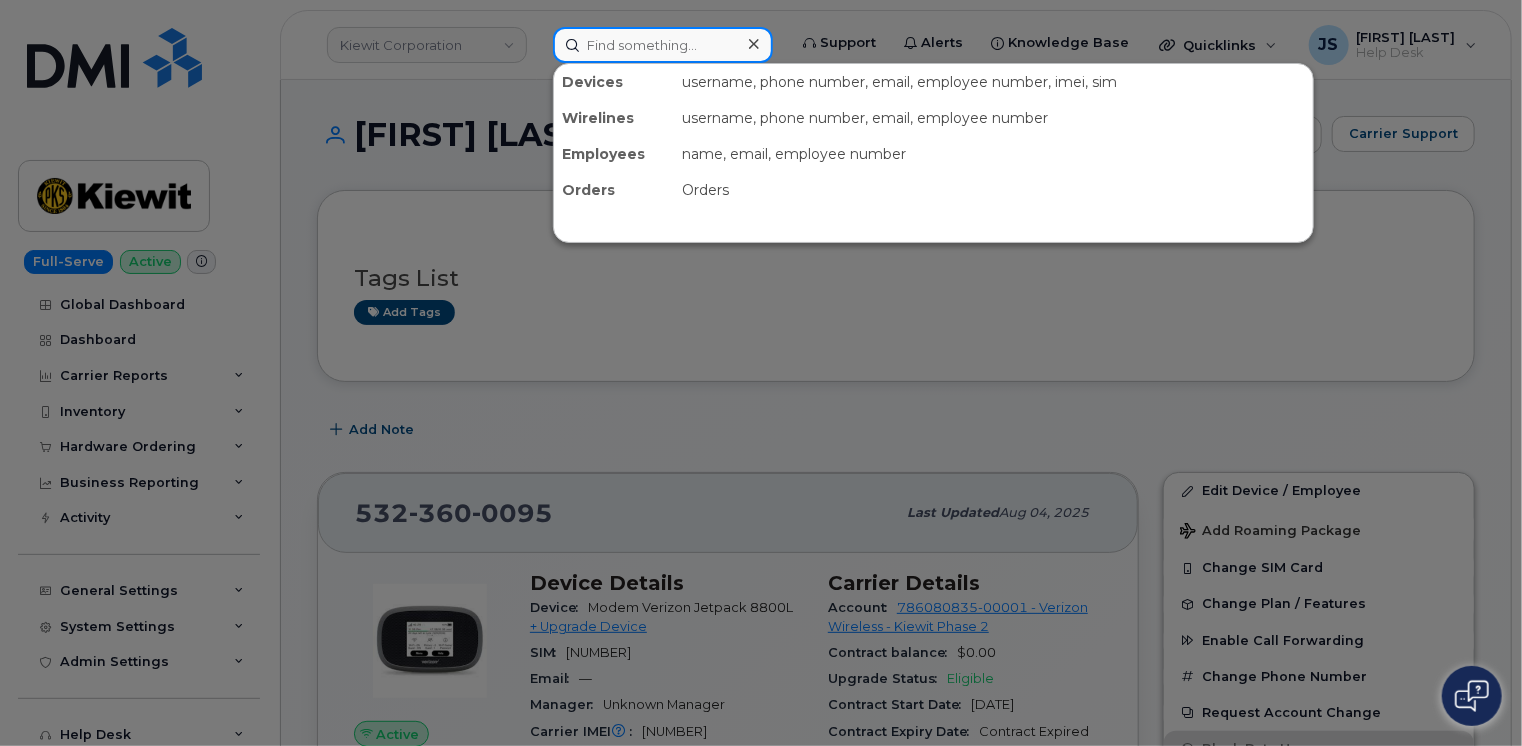 paste on "[PHONE]" 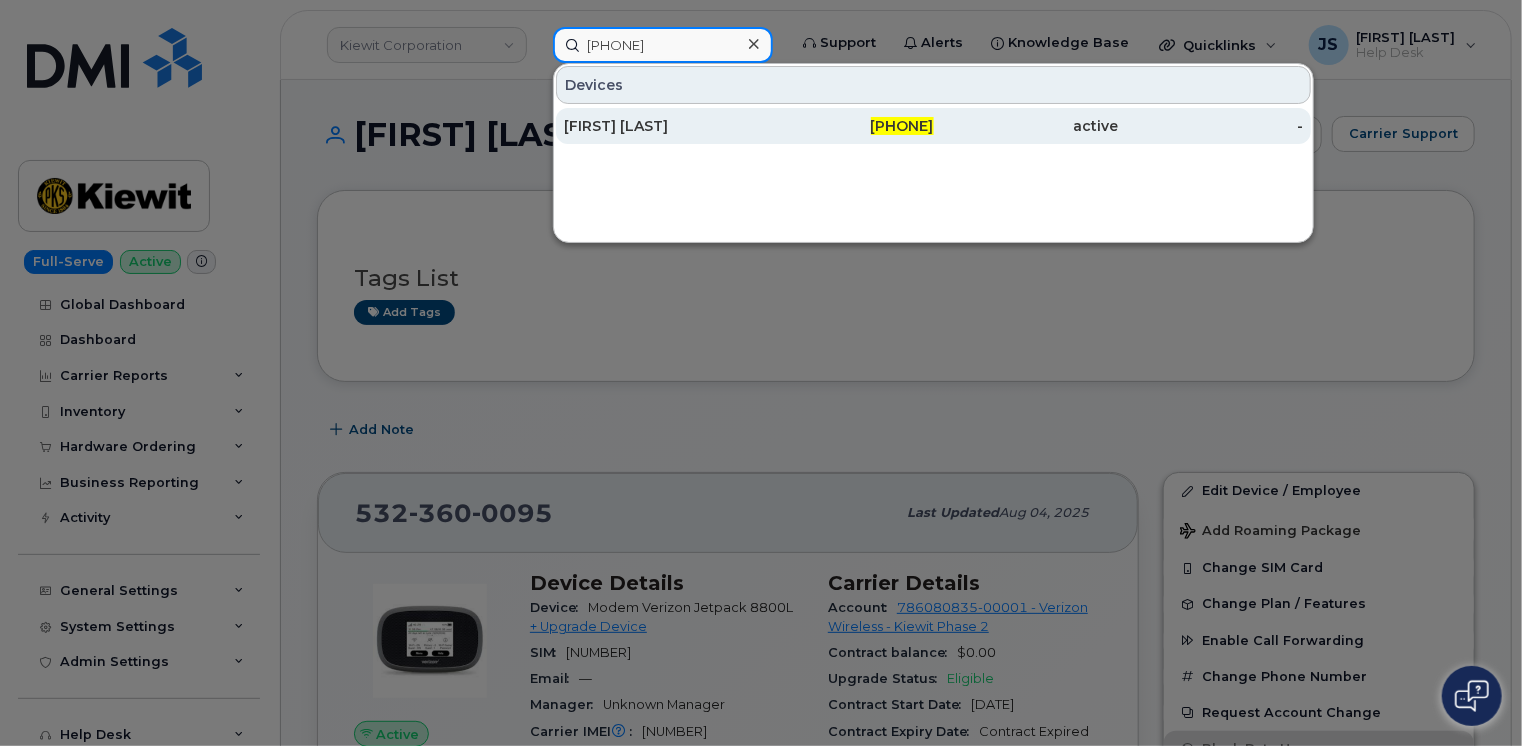 type on "[PHONE]" 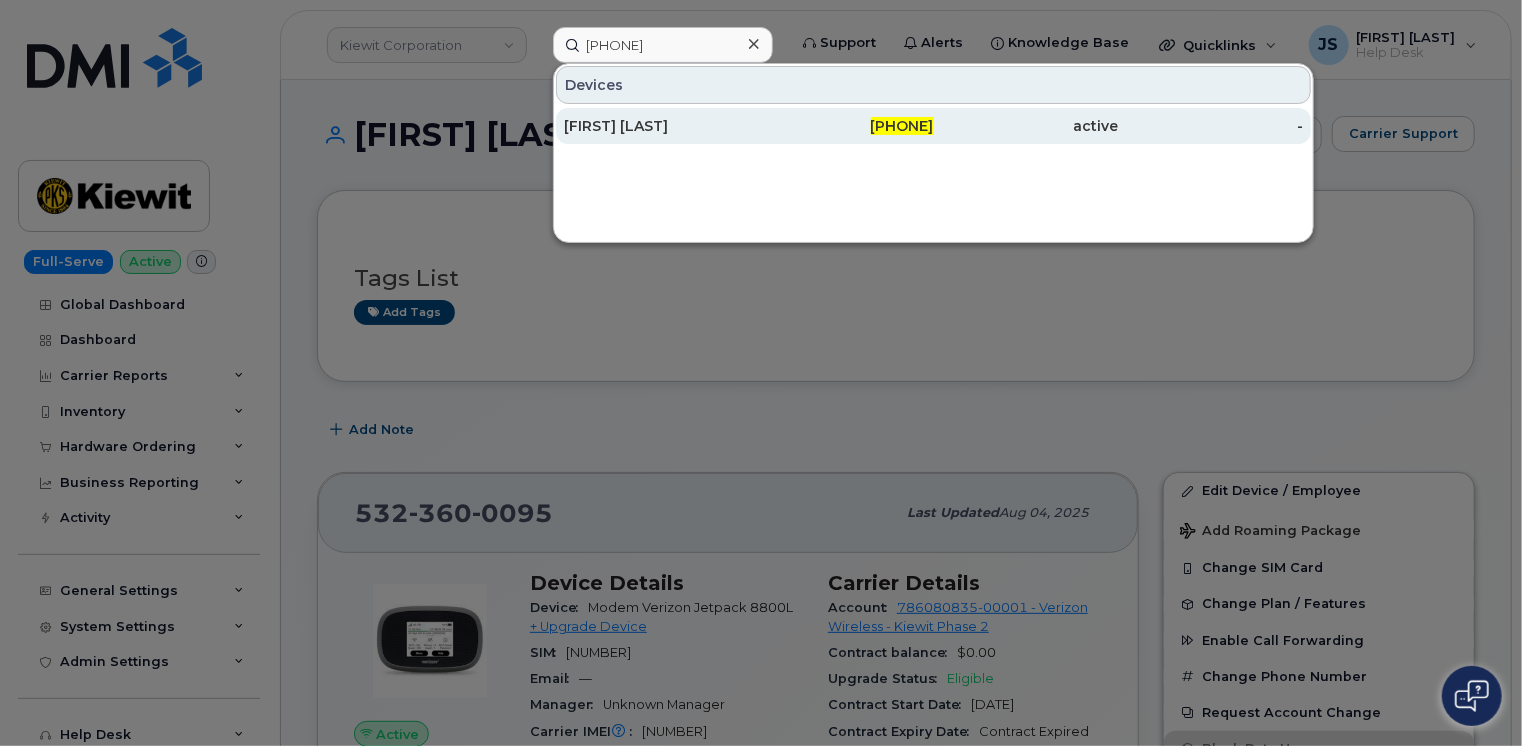 click on "[FIRST] [LAST]" at bounding box center [656, 126] 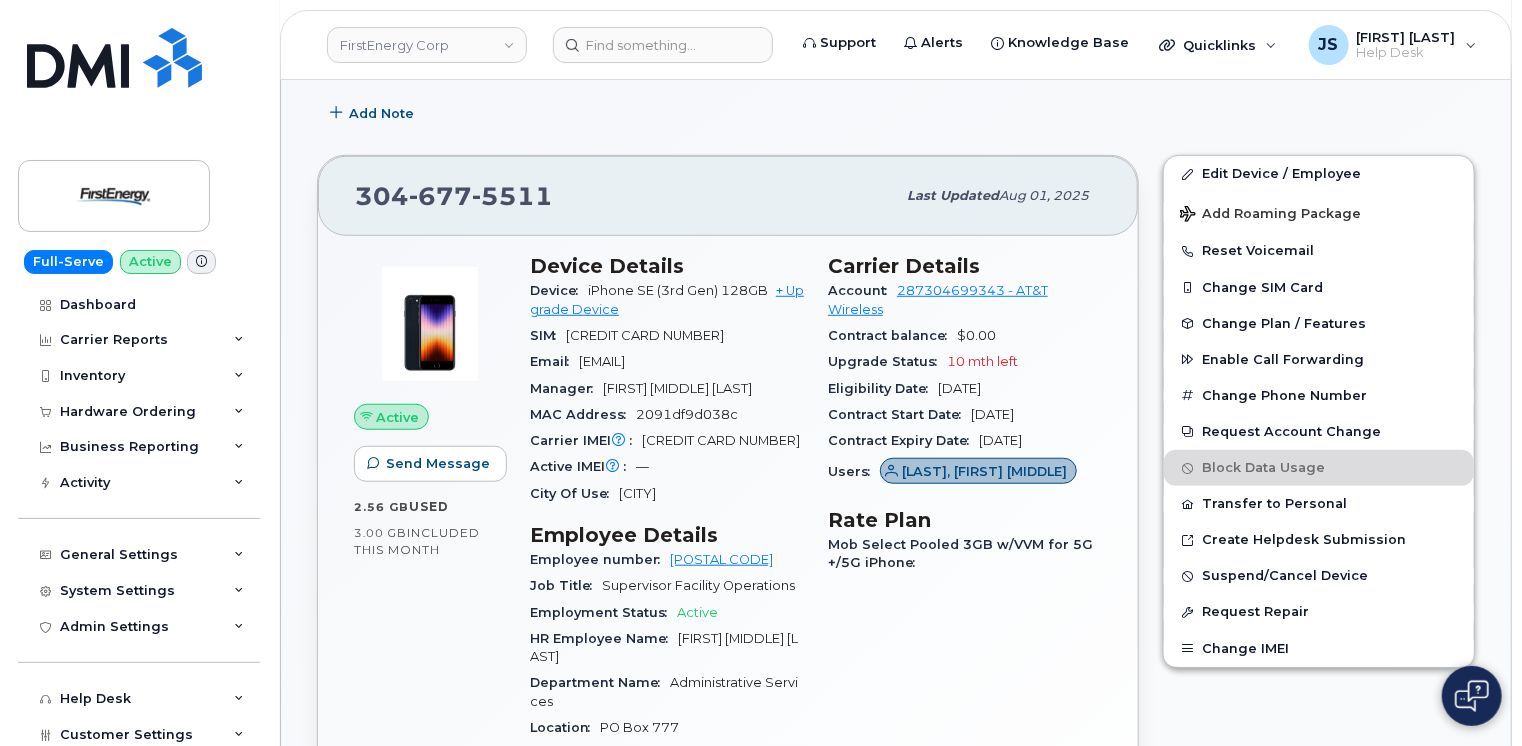 scroll, scrollTop: 415, scrollLeft: 0, axis: vertical 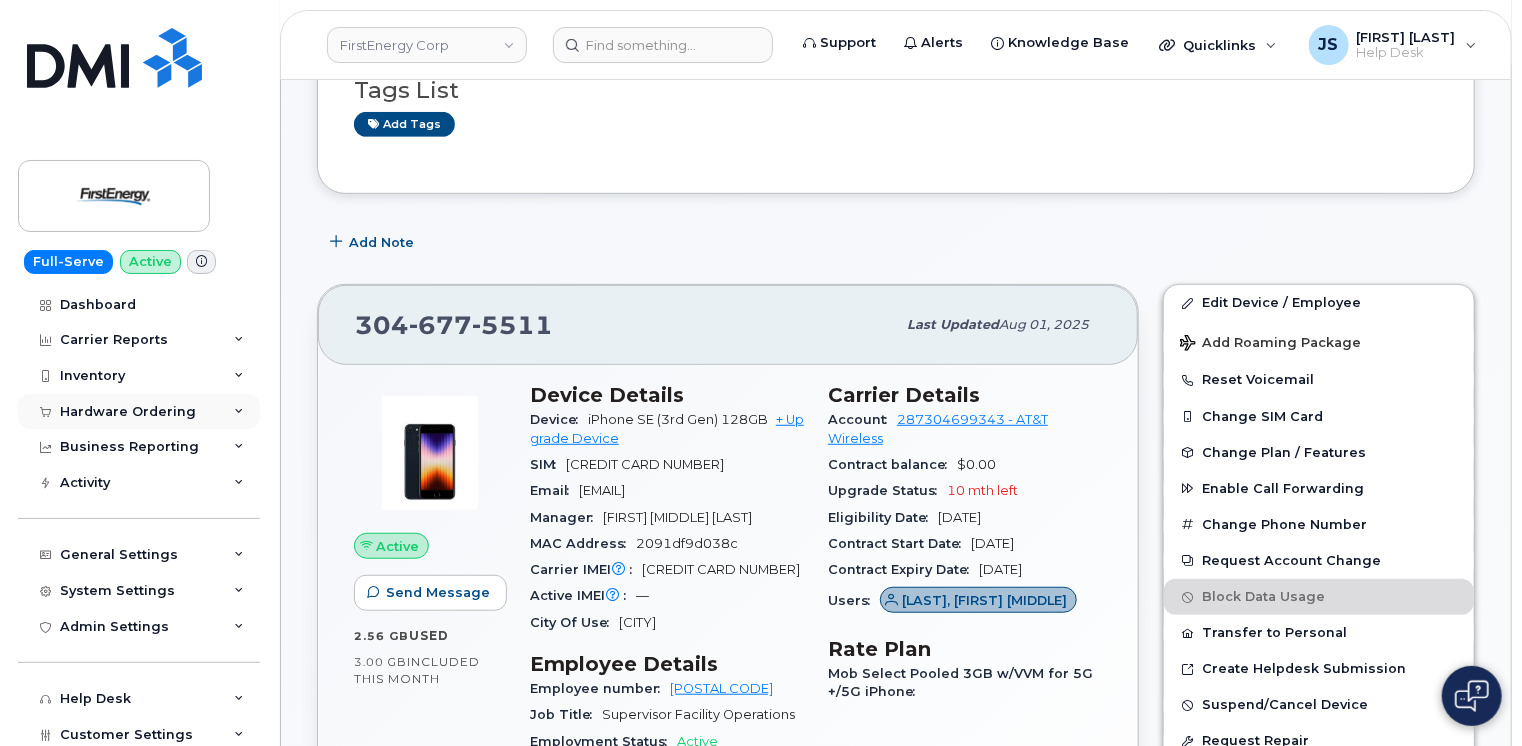 click on "Hardware Ordering" 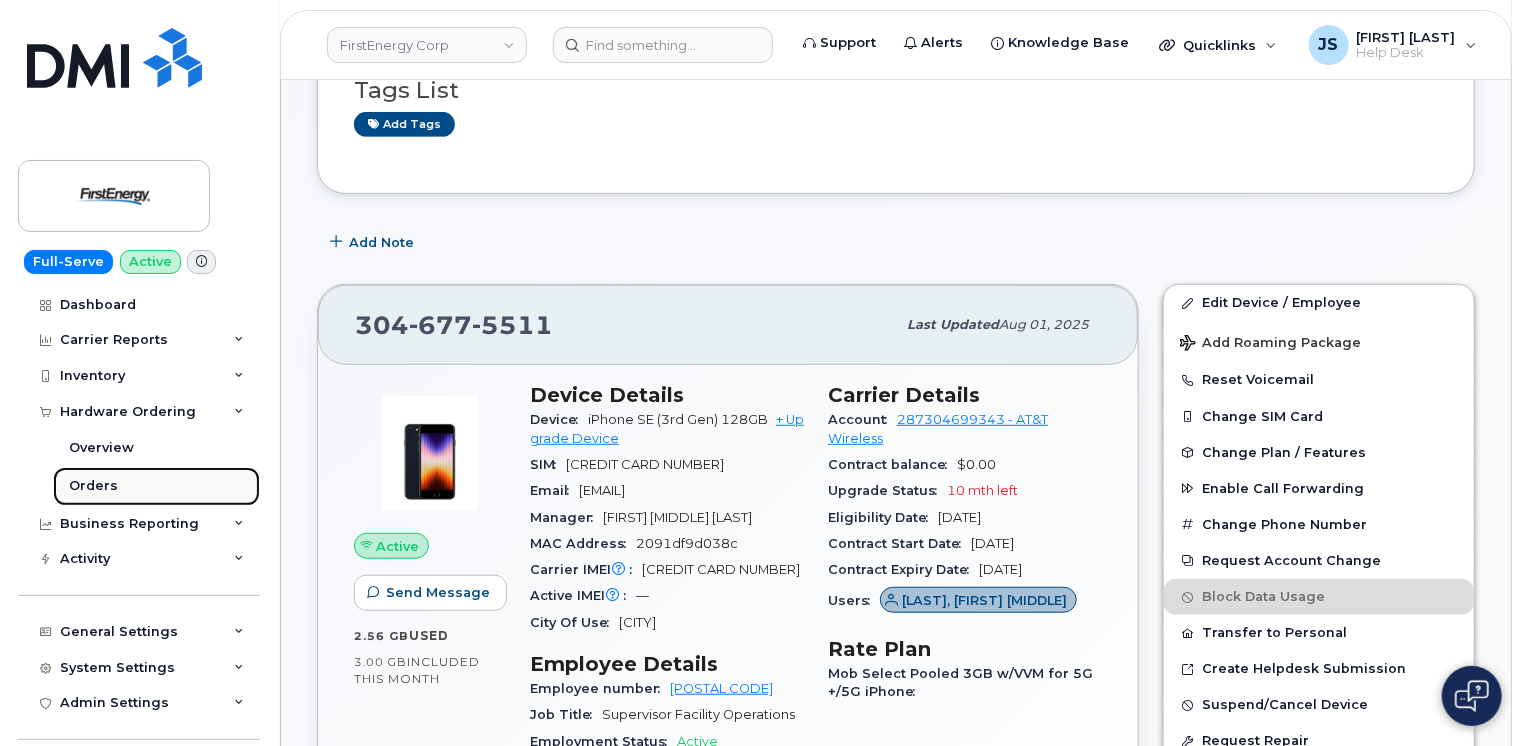 click on "Orders" 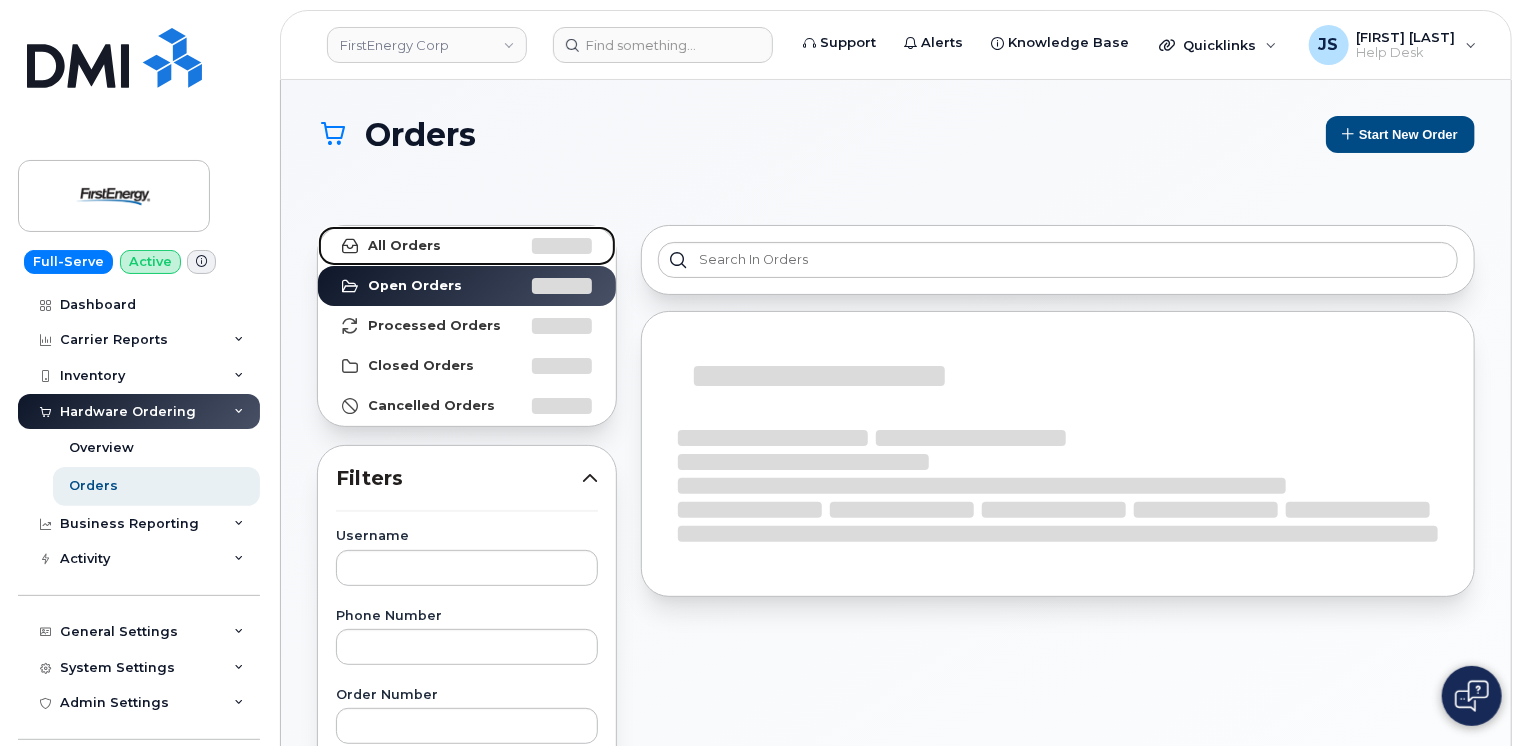 click on "All Orders" 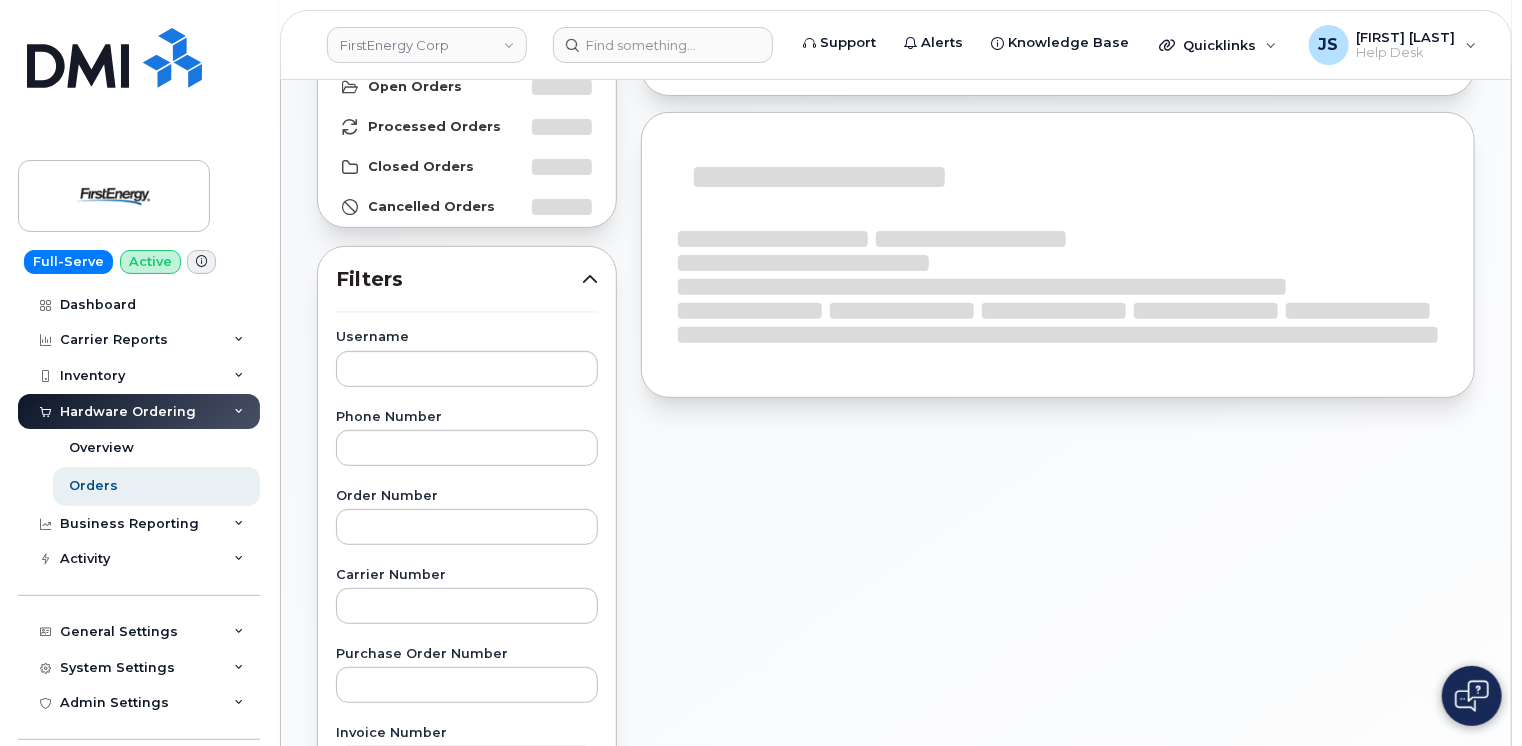 scroll, scrollTop: 200, scrollLeft: 0, axis: vertical 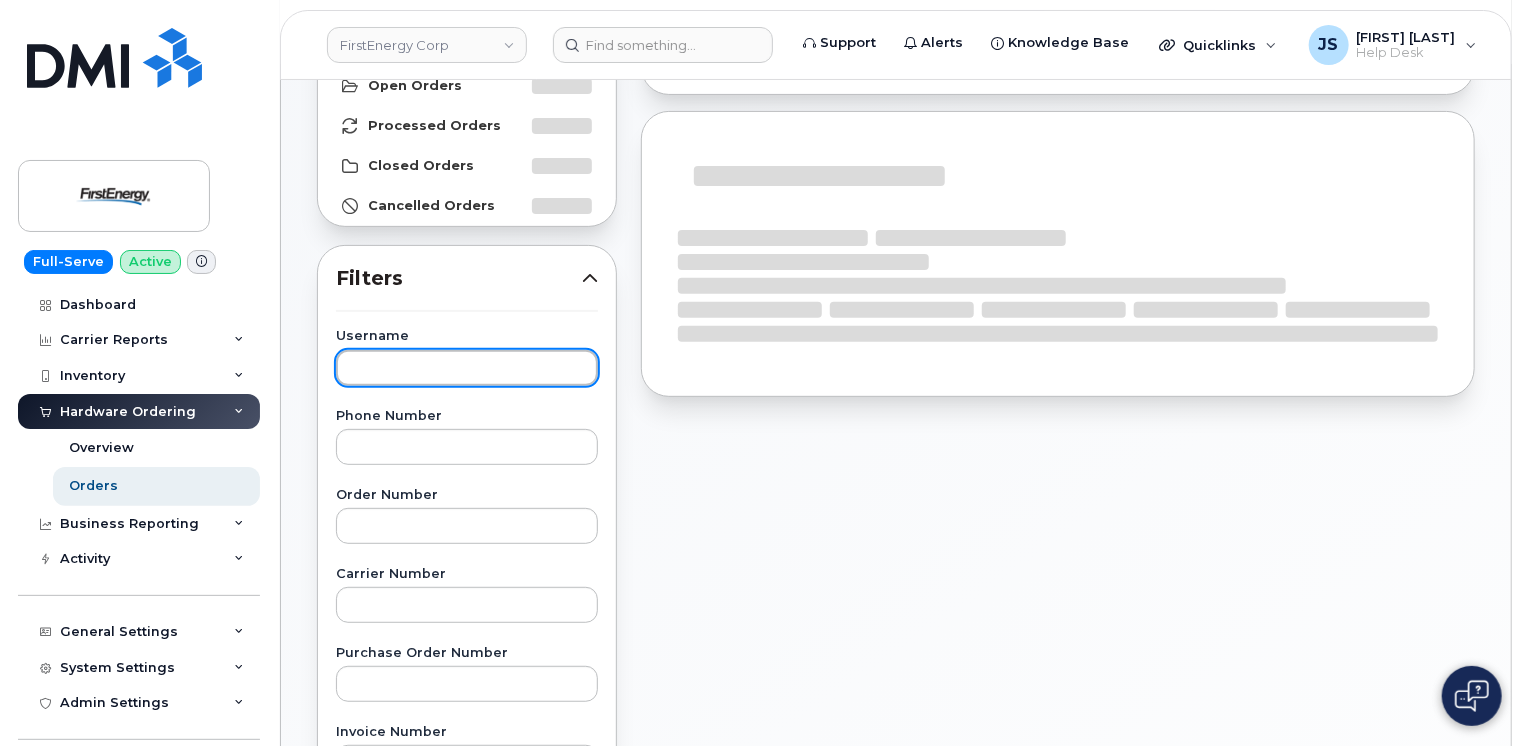 click 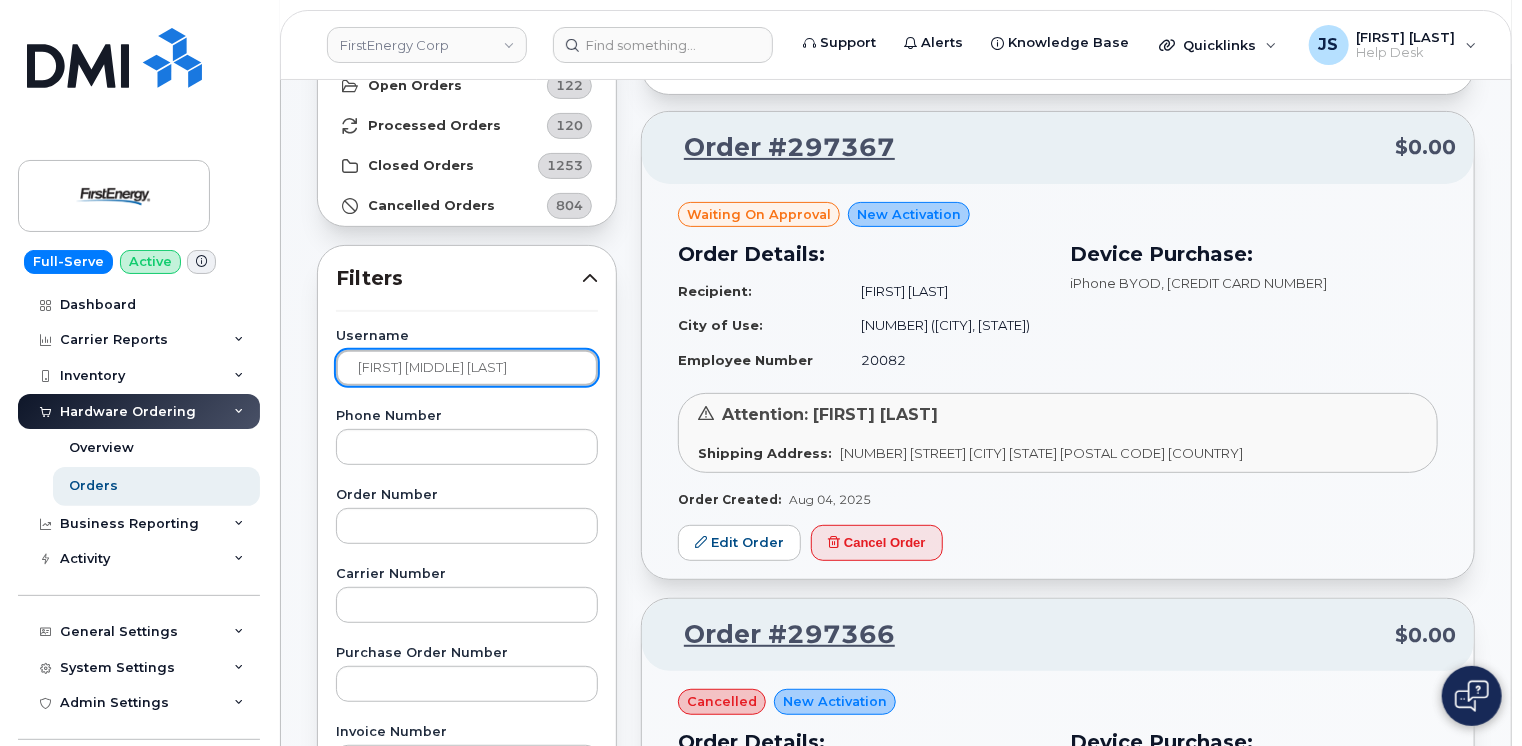 click on "Apply Filter" 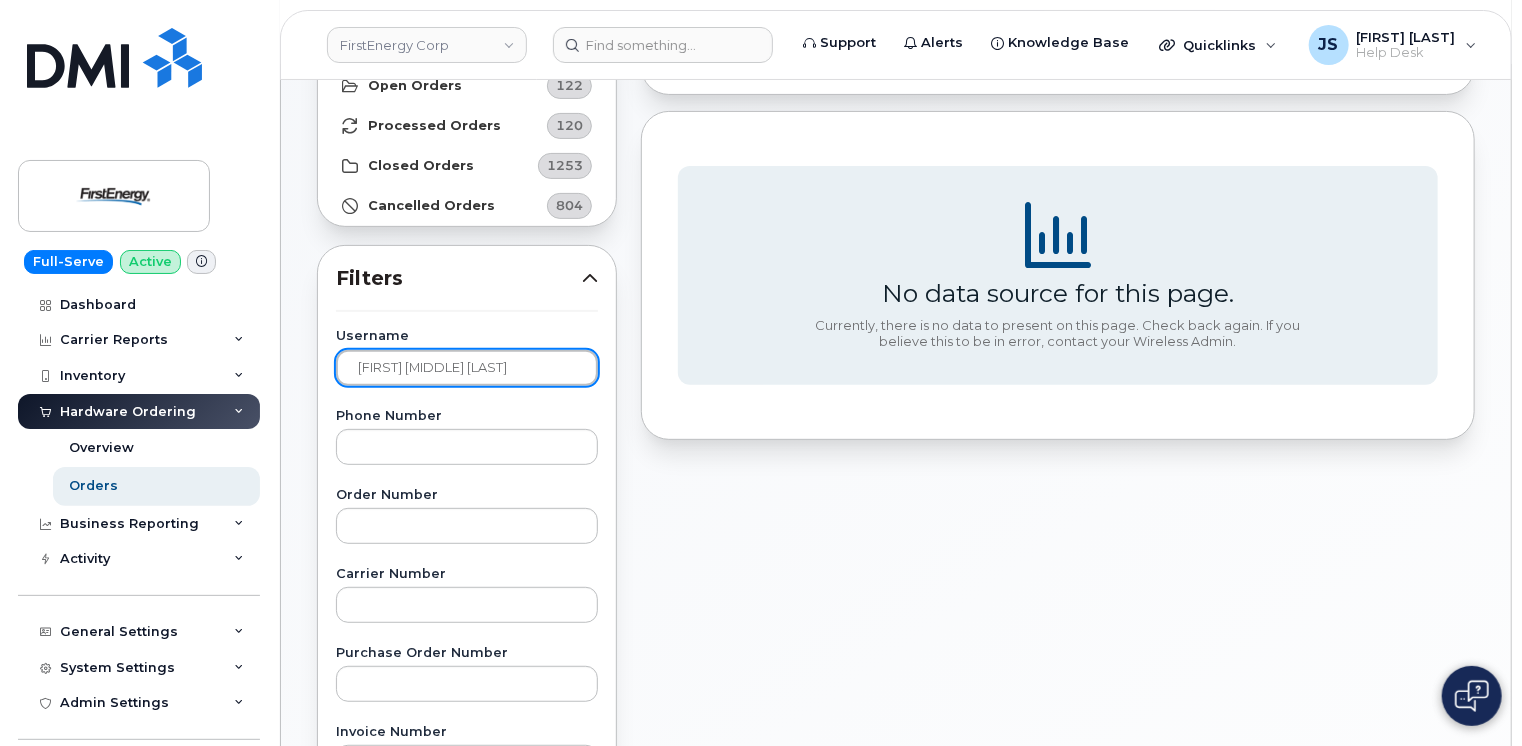click on "[FIRST] [MIDDLE] [LAST]" 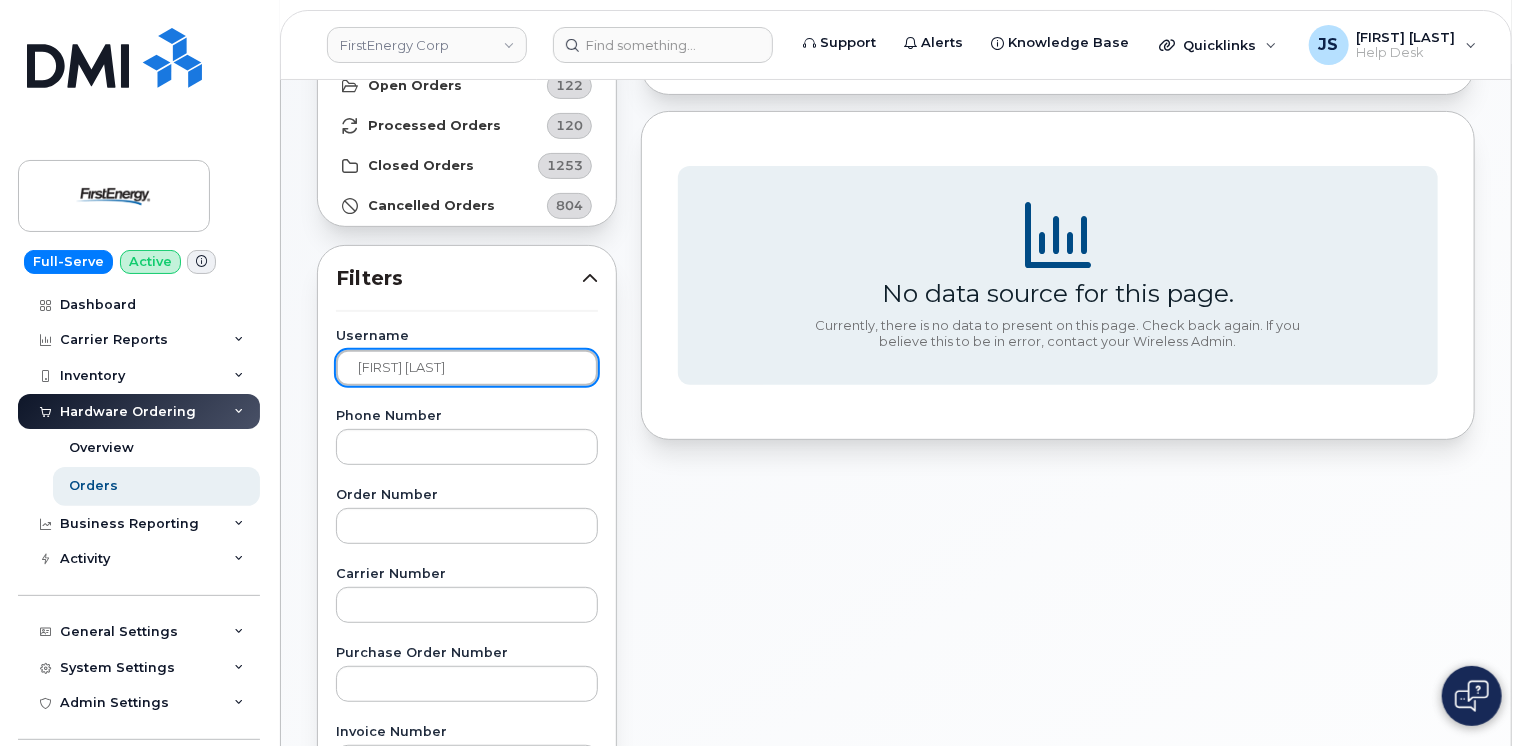 click on "Apply Filter" 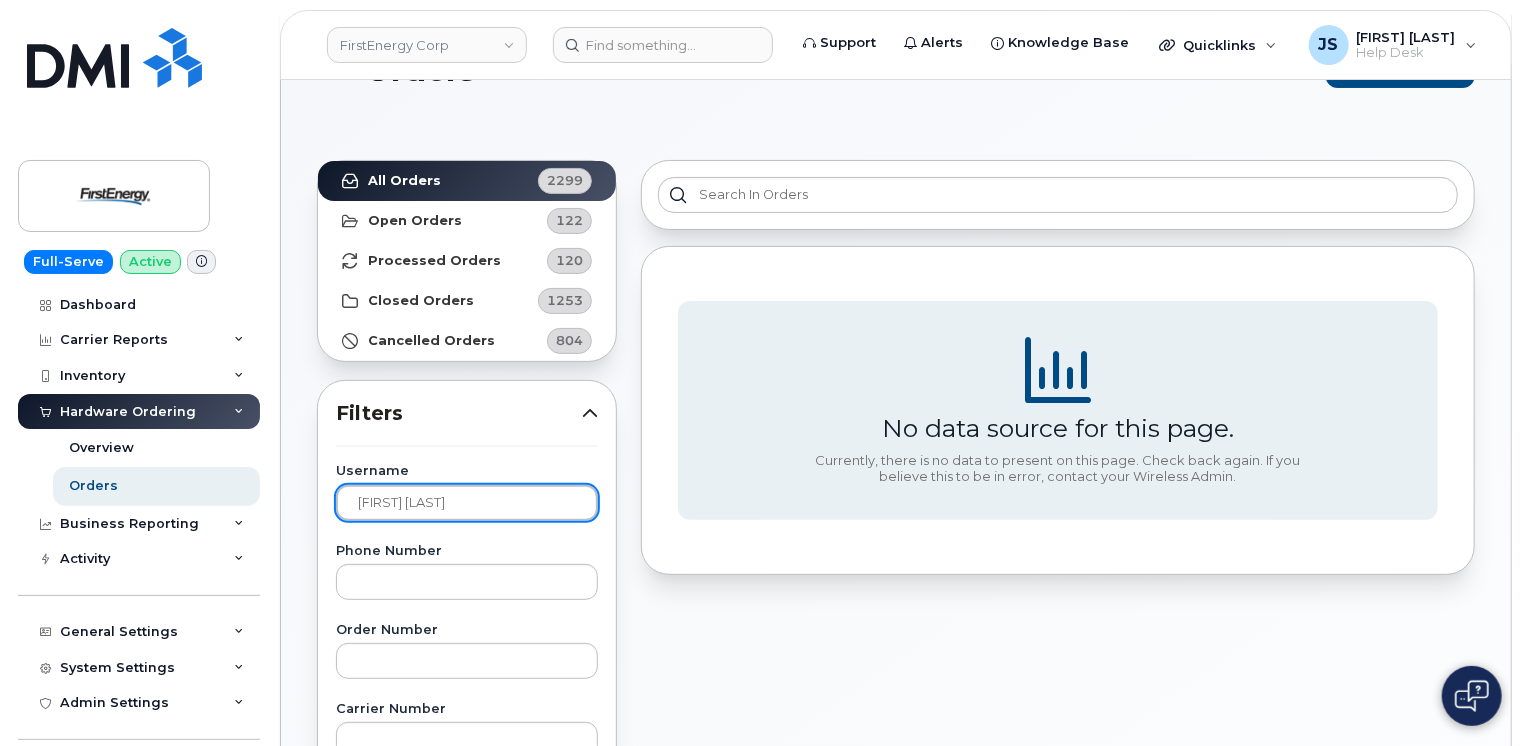 scroll, scrollTop: 100, scrollLeft: 0, axis: vertical 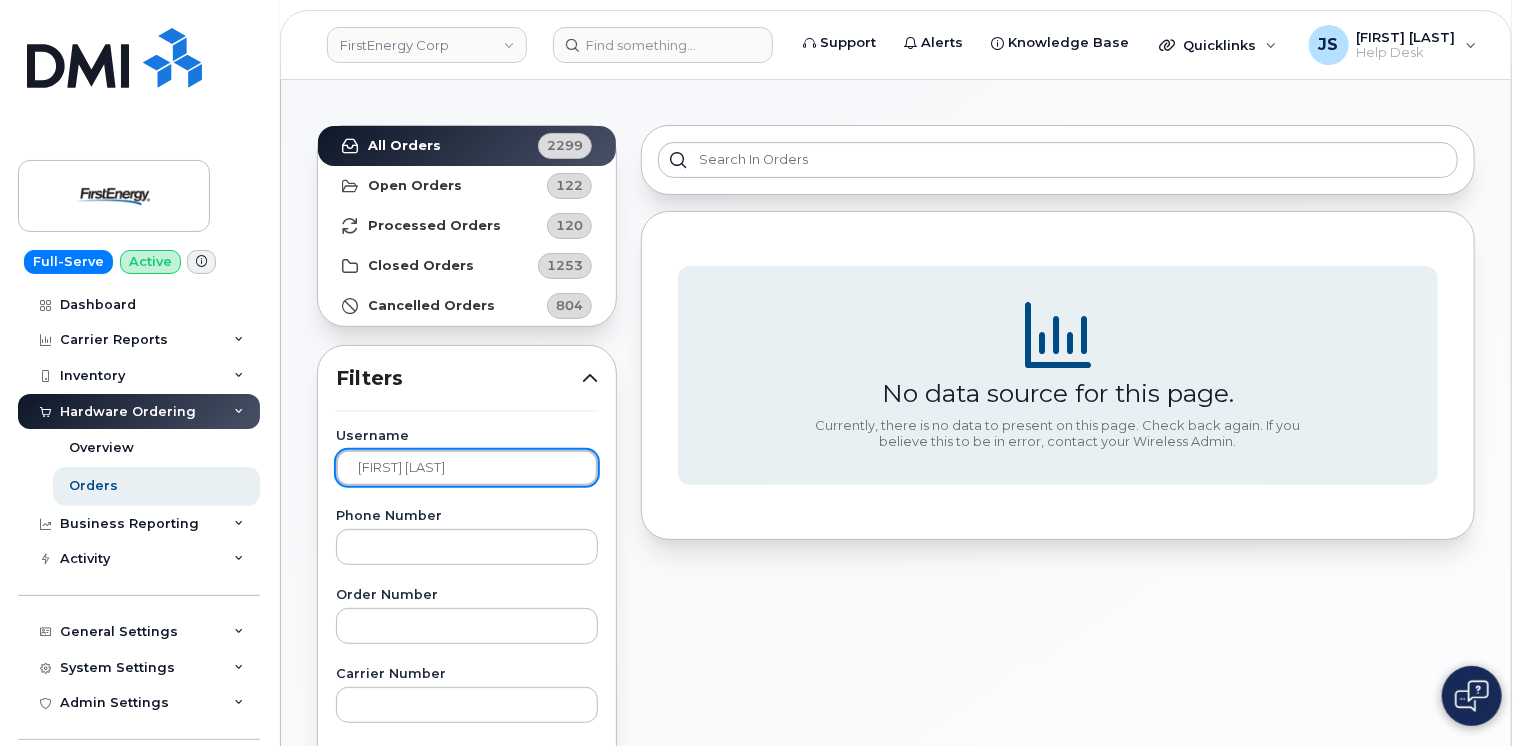 drag, startPoint x: 505, startPoint y: 471, endPoint x: 346, endPoint y: 474, distance: 159.0283 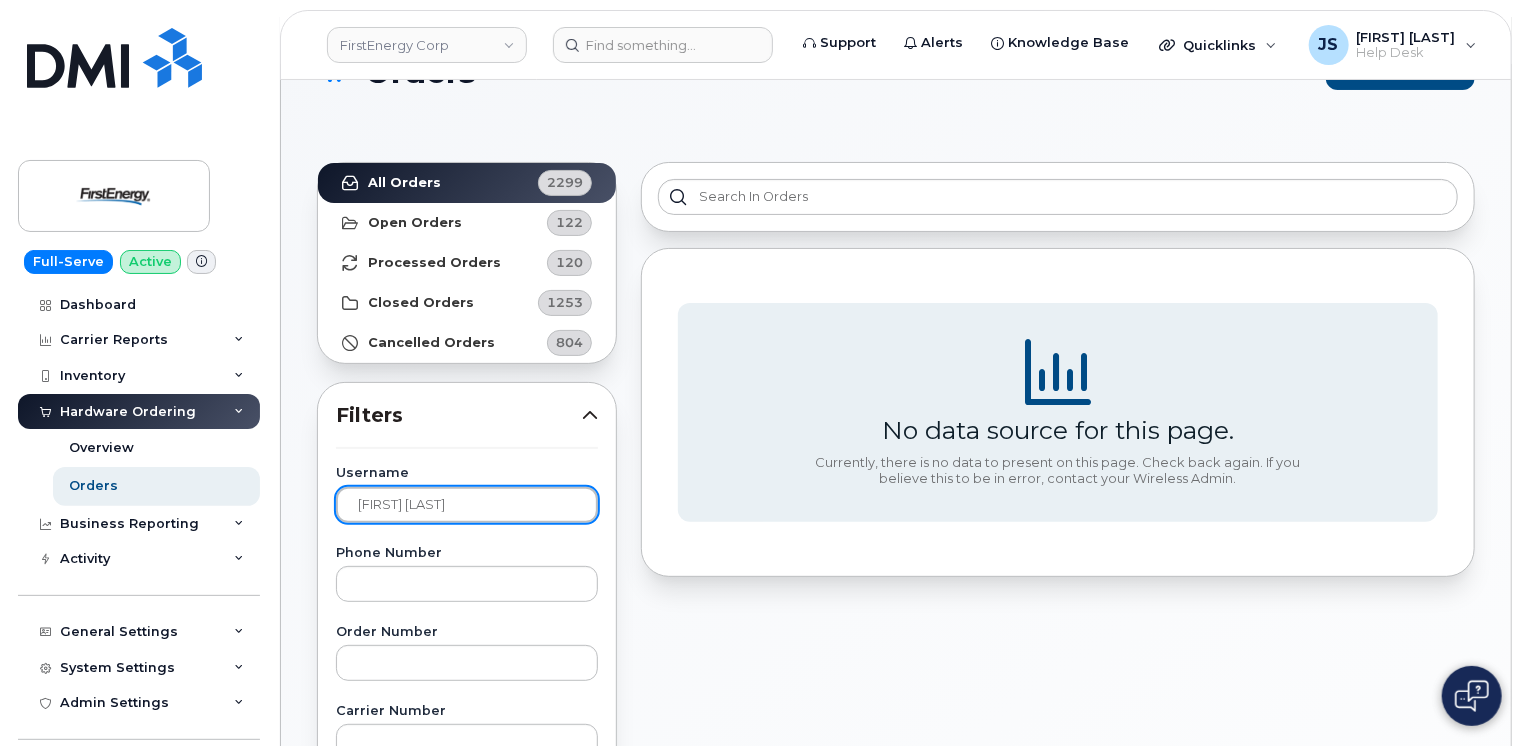 scroll, scrollTop: 0, scrollLeft: 0, axis: both 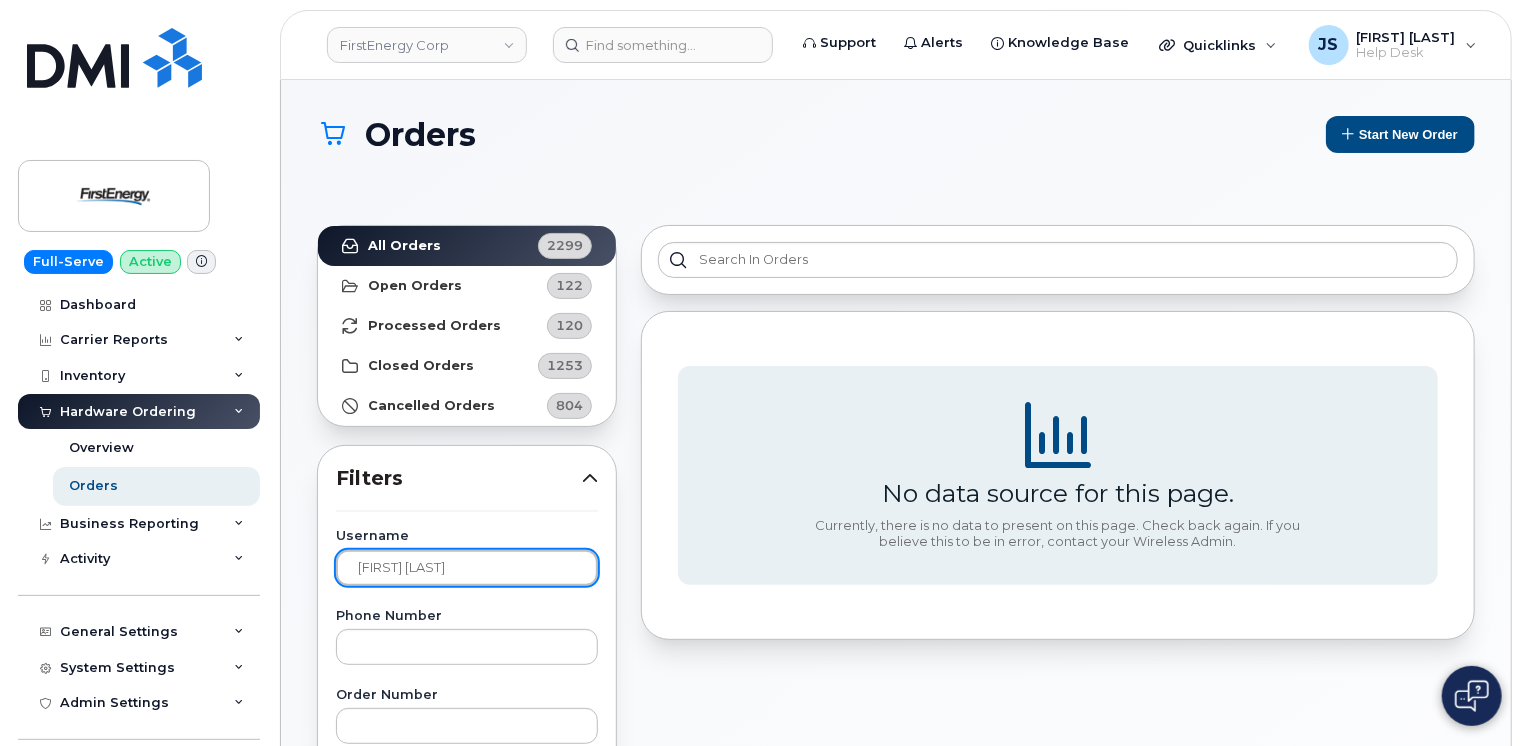 type on "[FIRST] [LAST]" 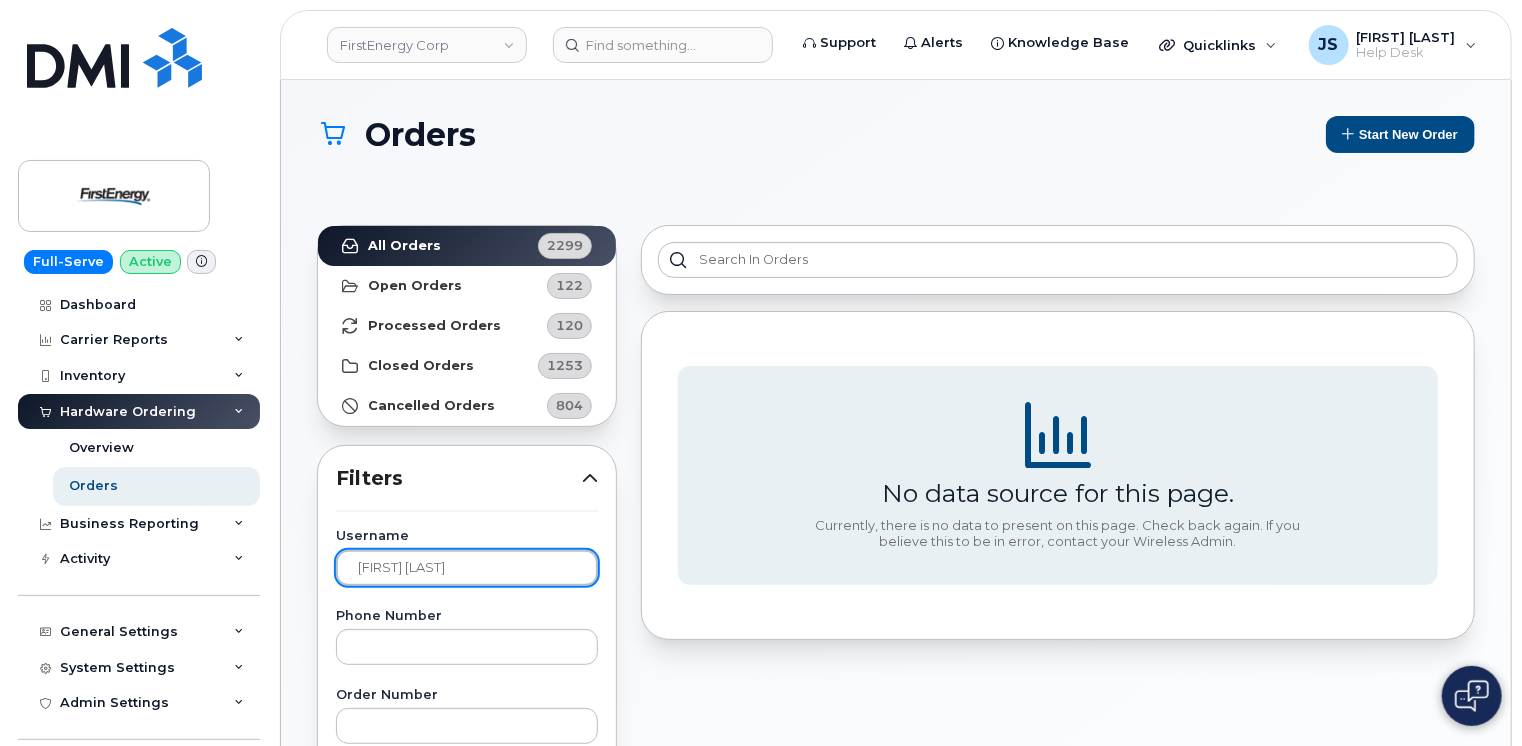 click on "[FIRST] [LAST]" 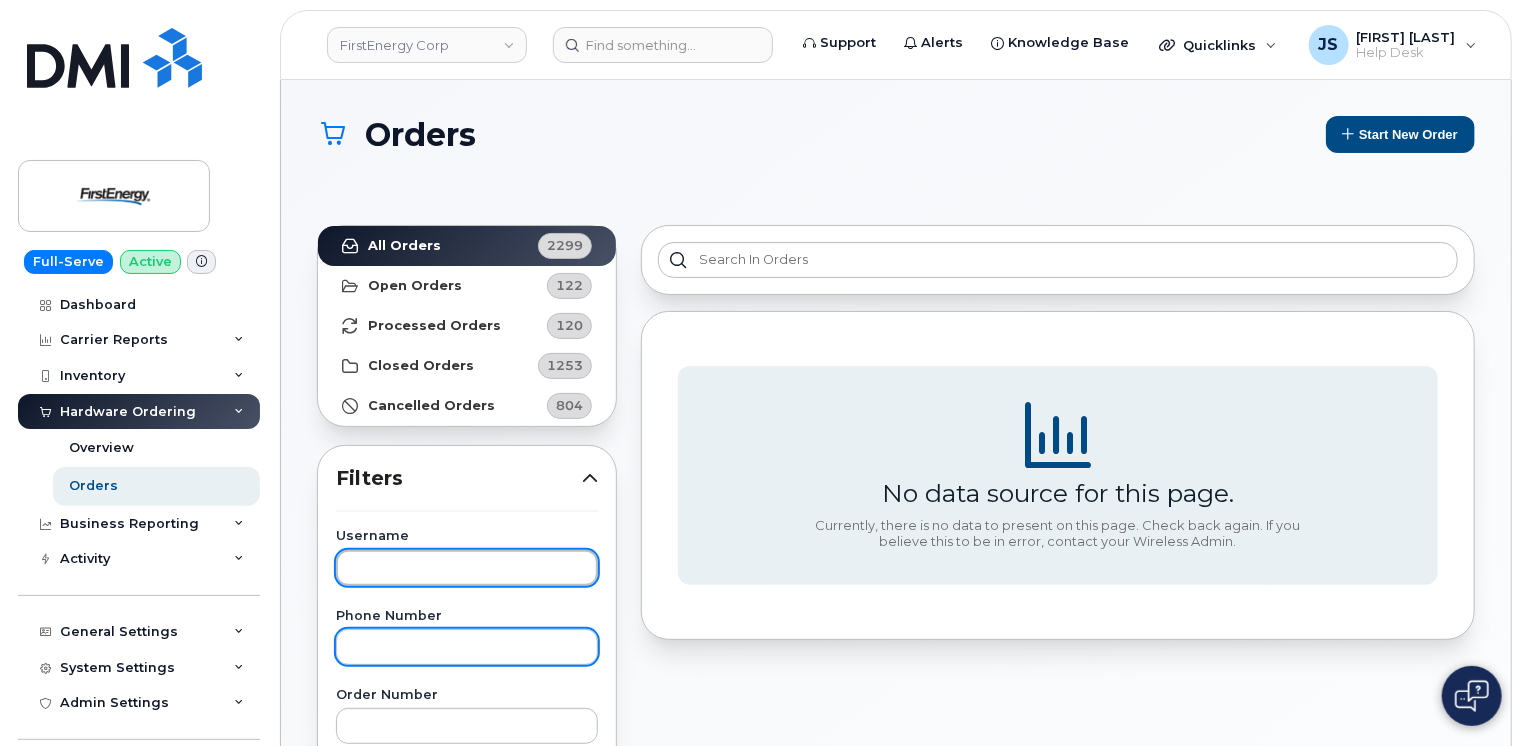 type 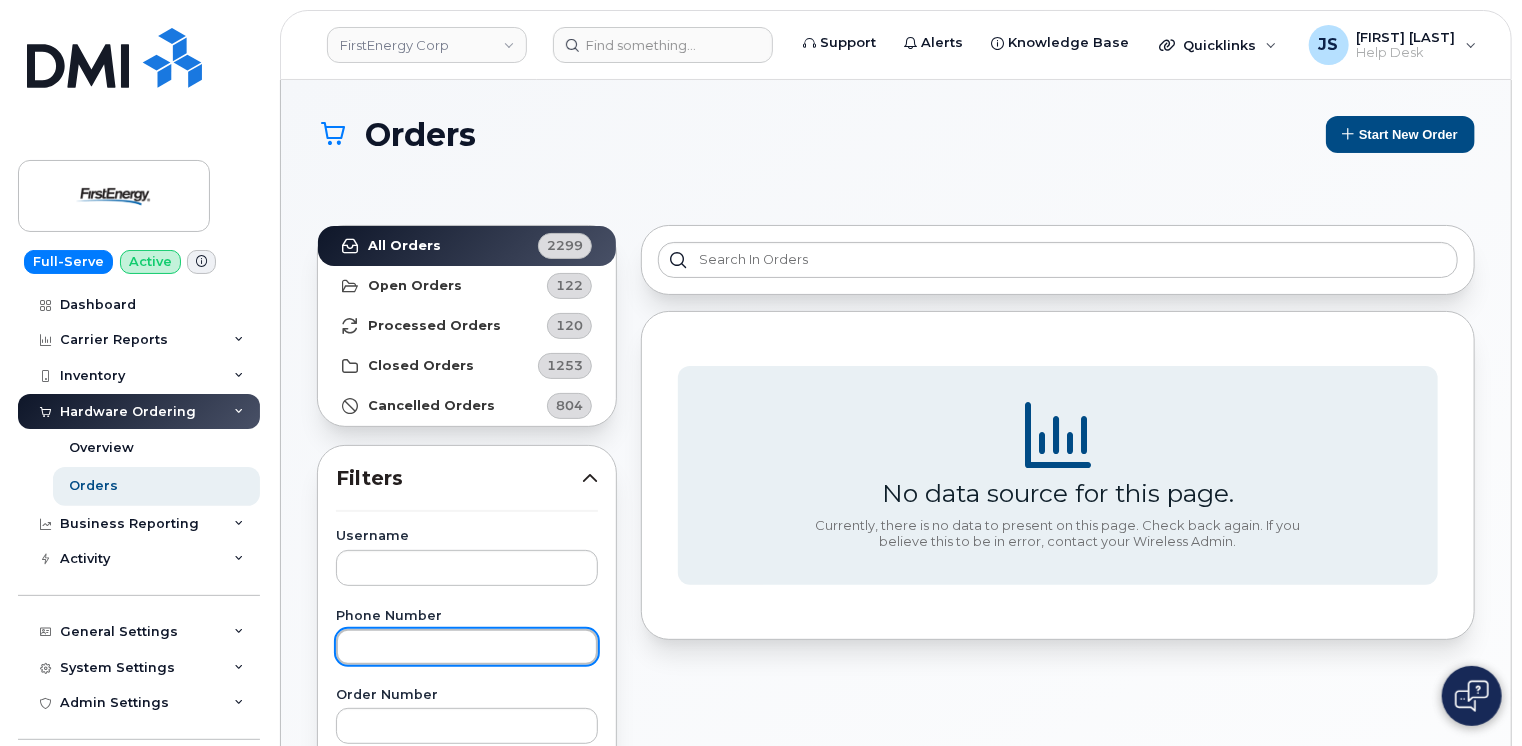click 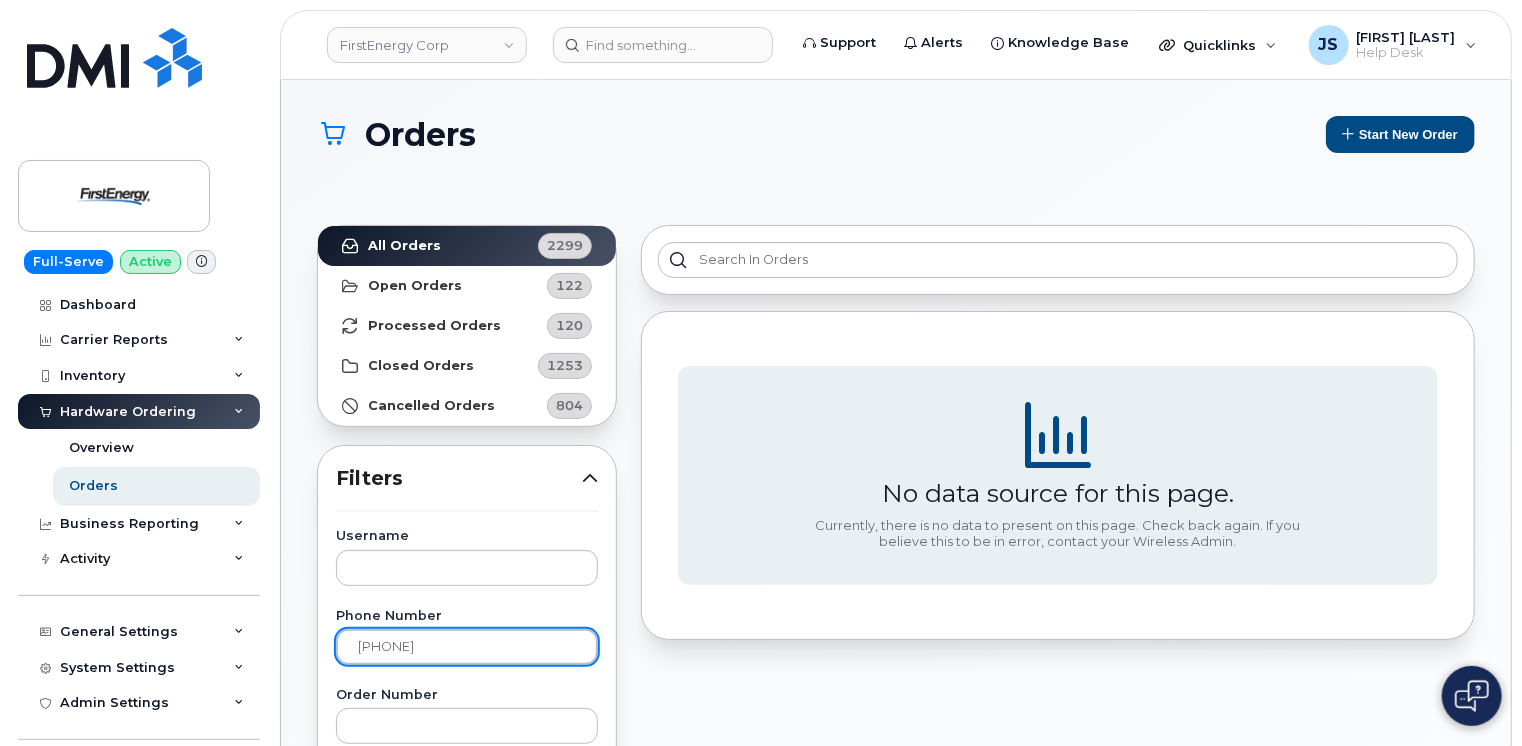 type on "[PHONE]" 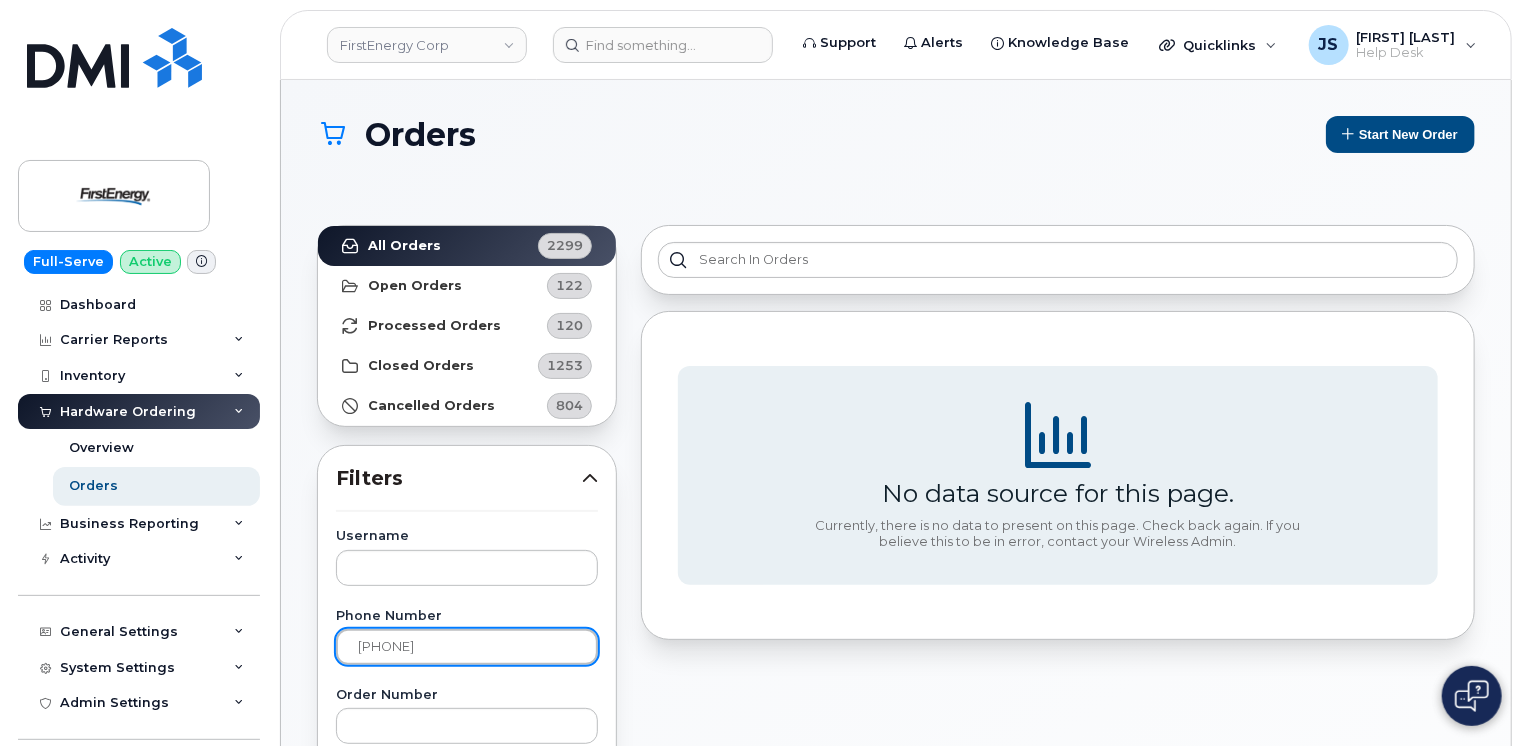 drag, startPoint x: 472, startPoint y: 641, endPoint x: 349, endPoint y: 630, distance: 123.49089 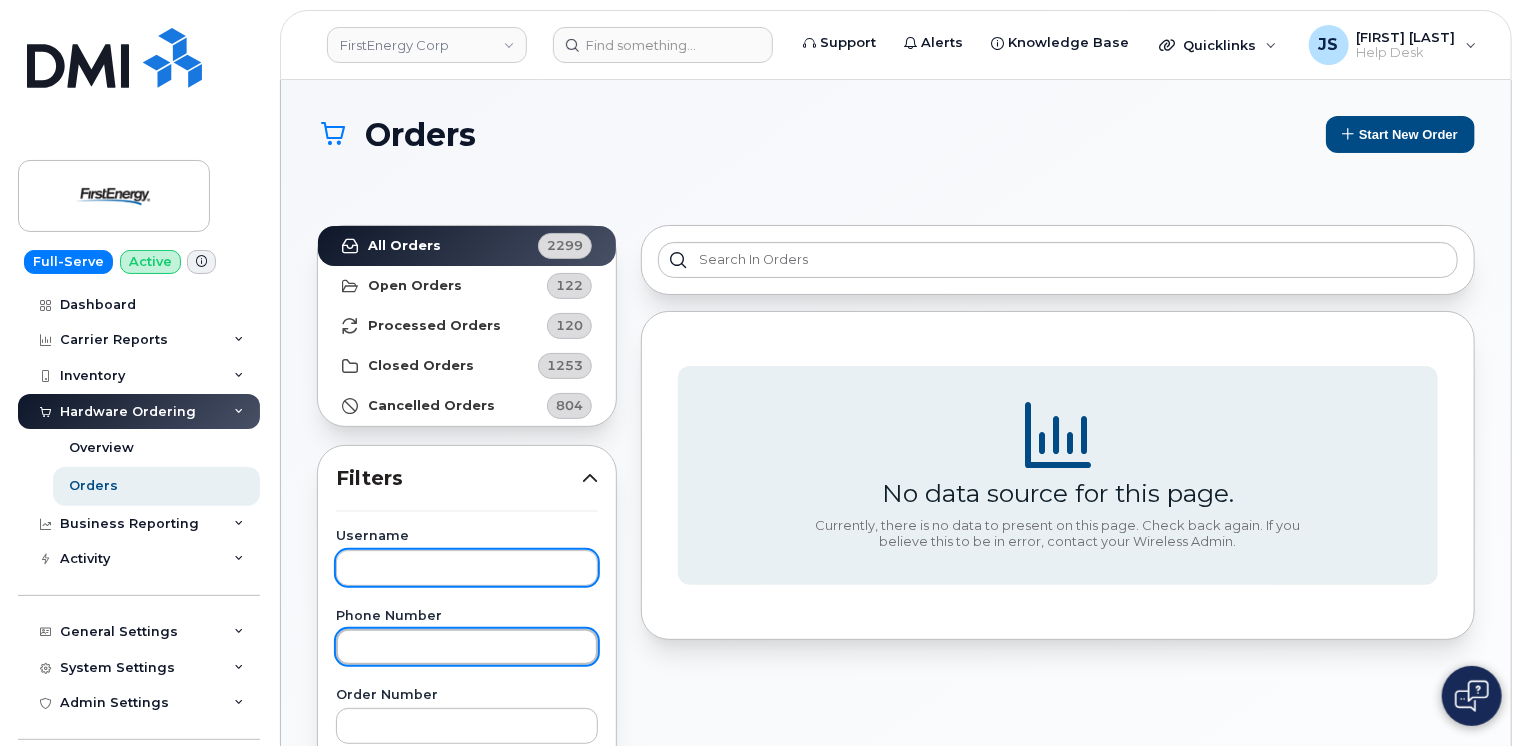 type 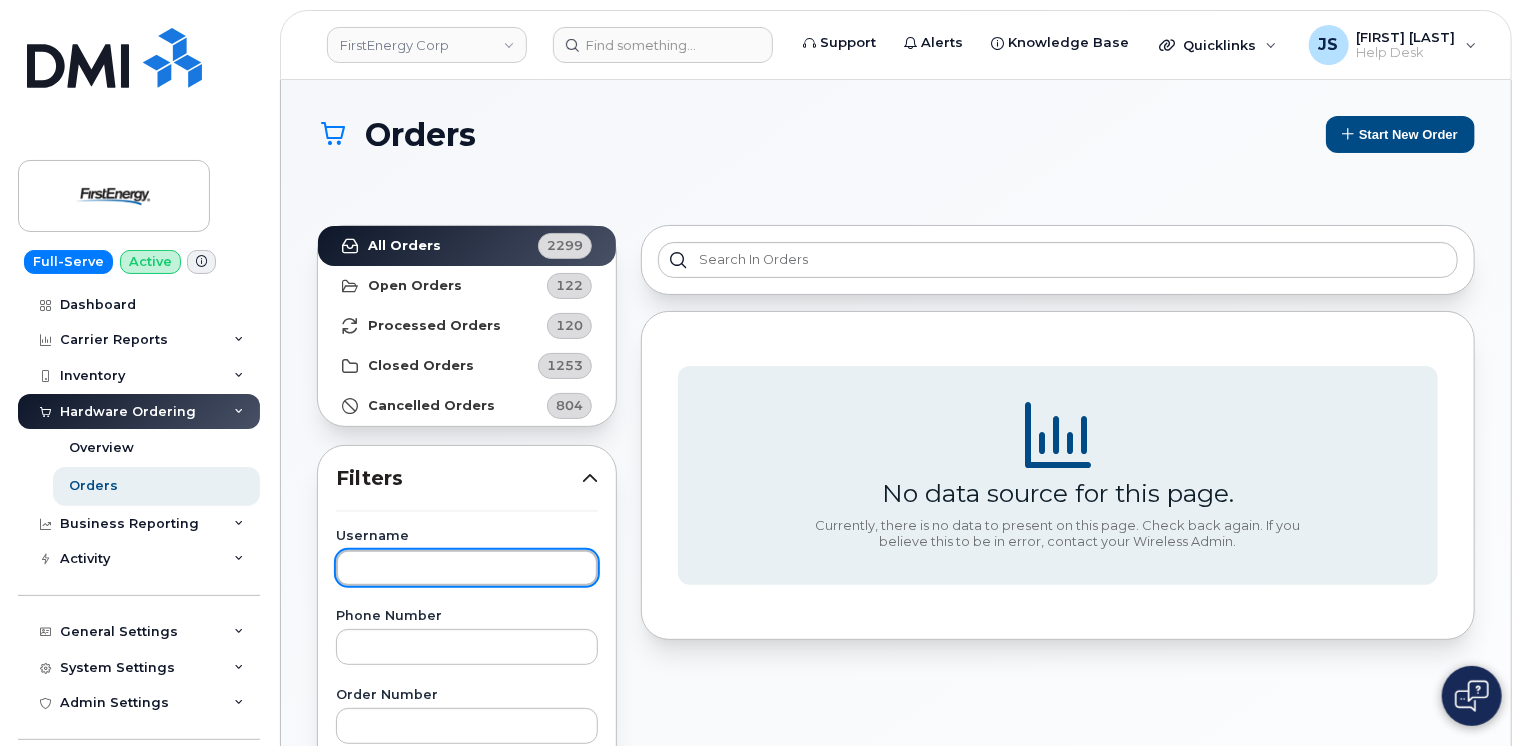 click 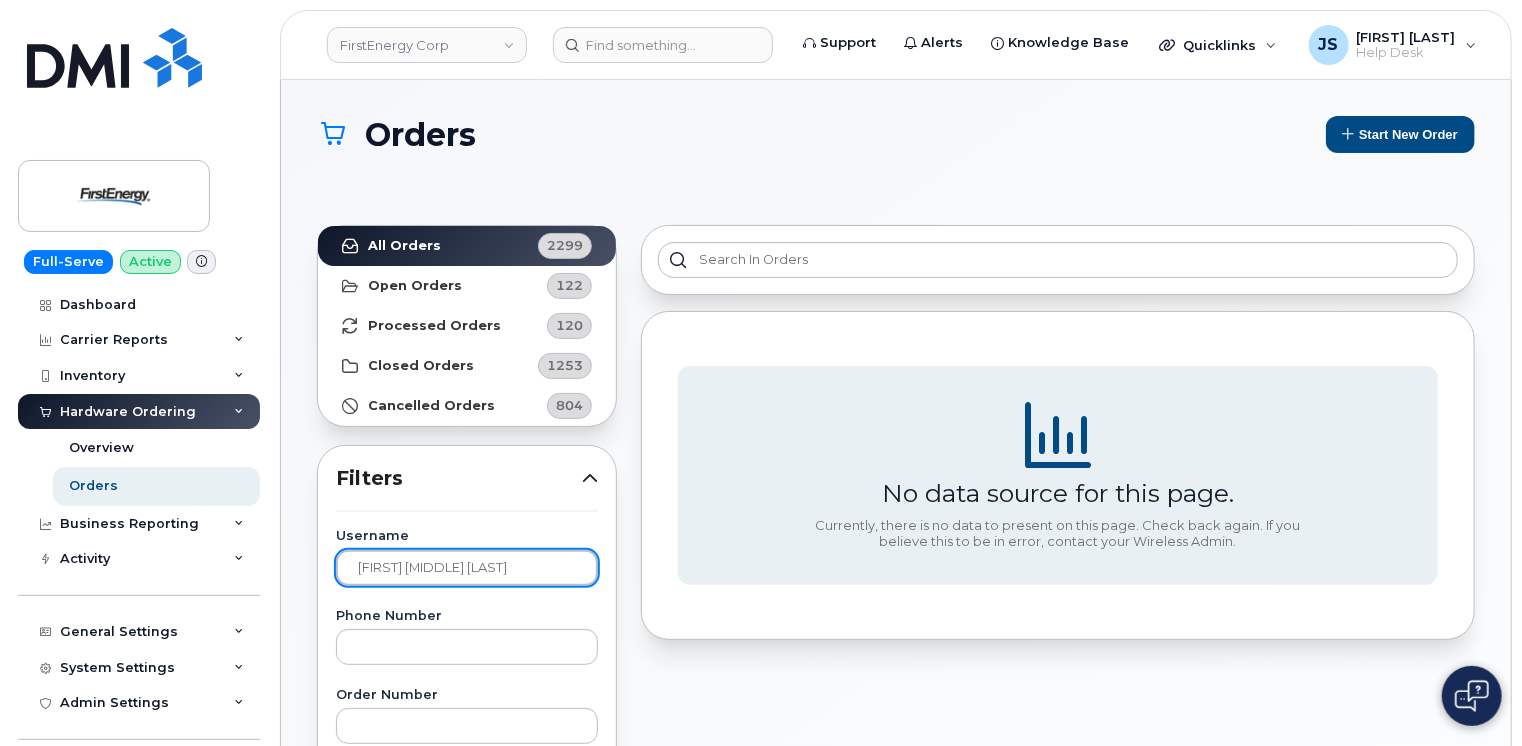click on "Apply Filter" 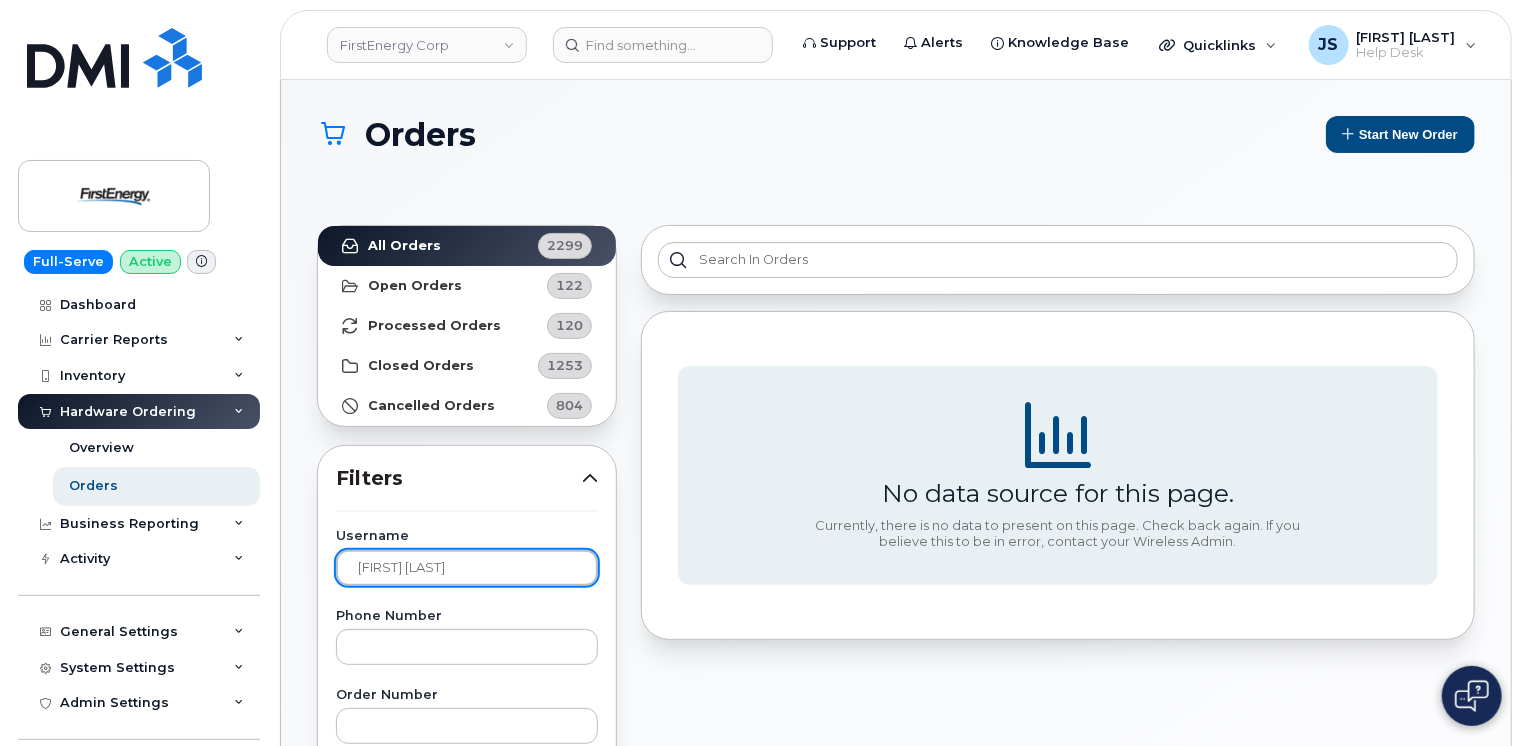 type on "Amanda Caynor" 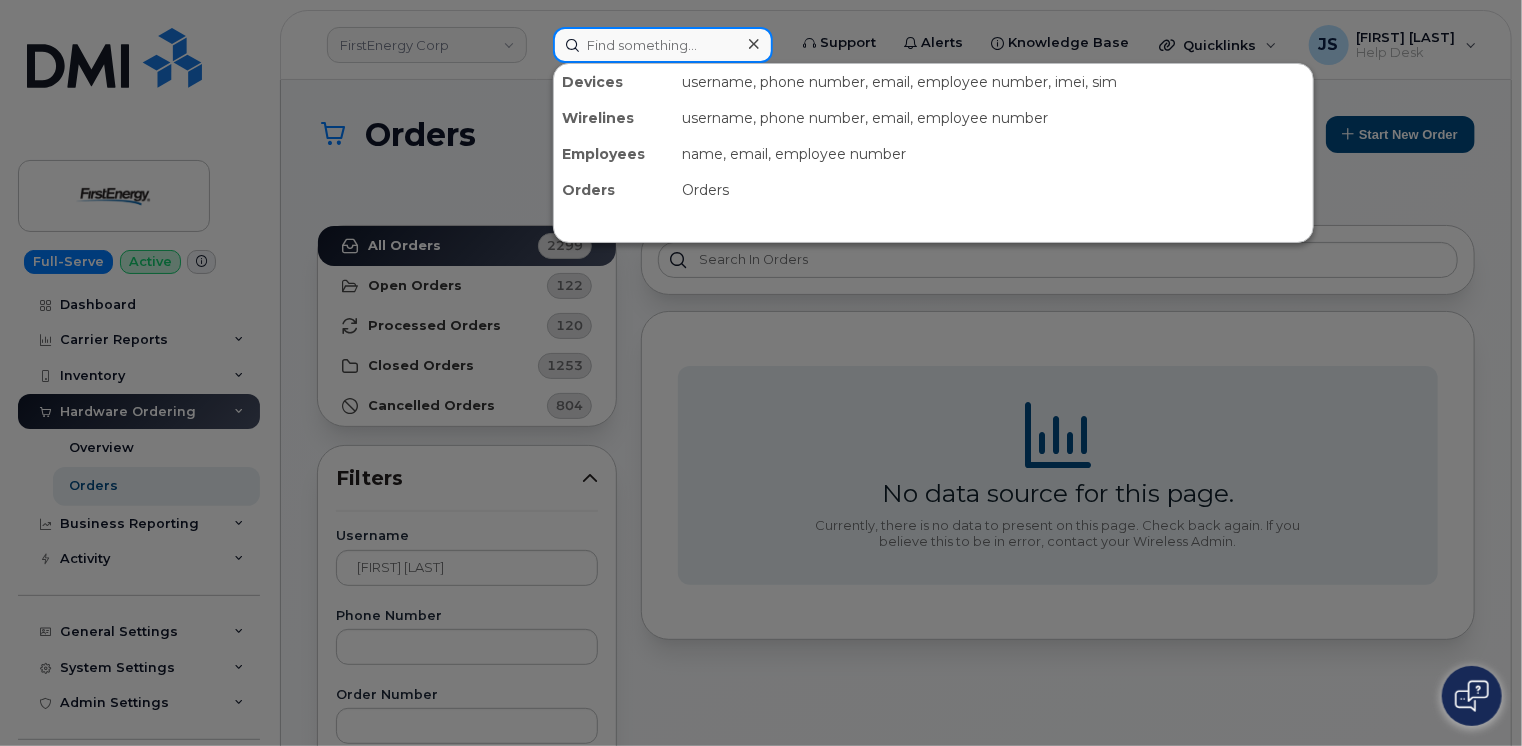 paste on "681-212-8866" 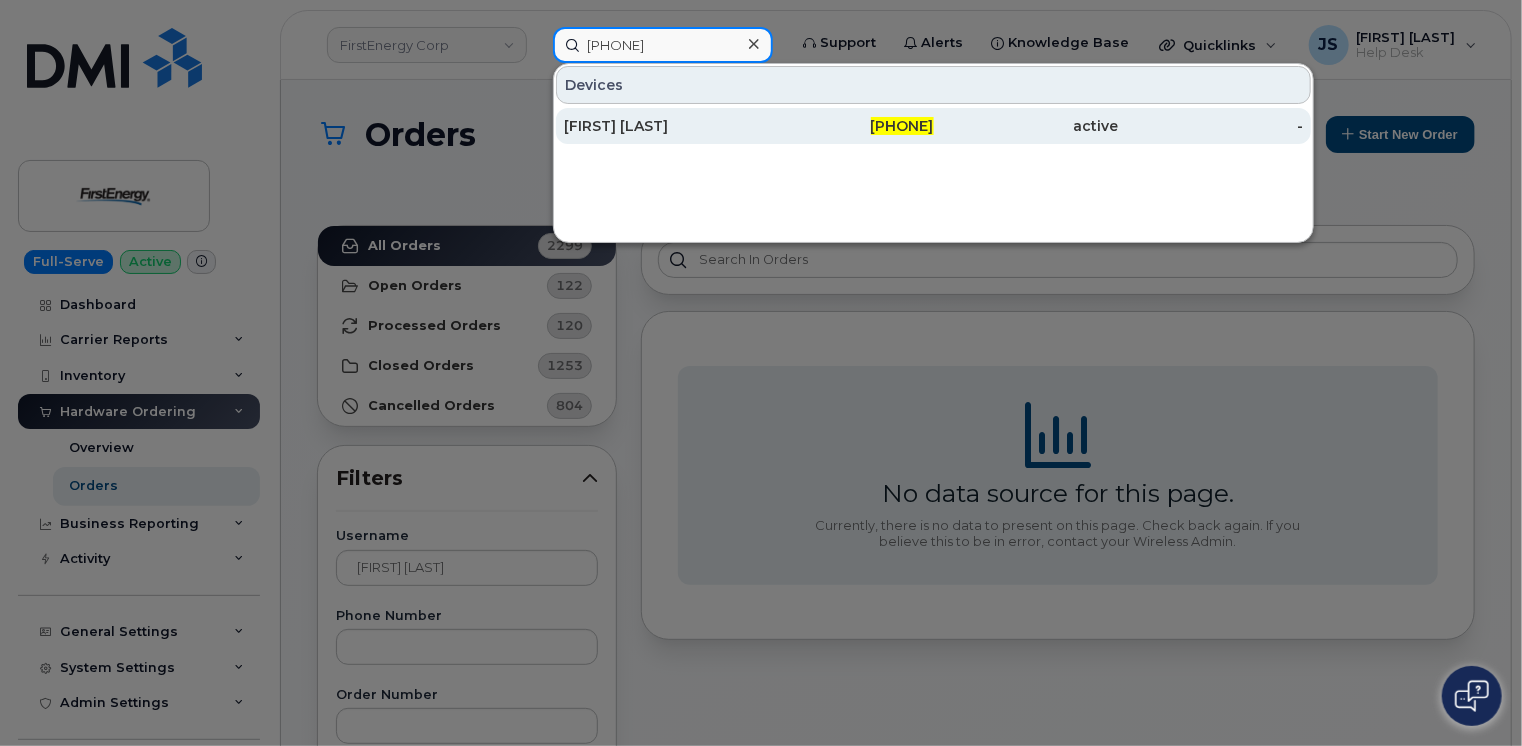 type on "681-212-8866" 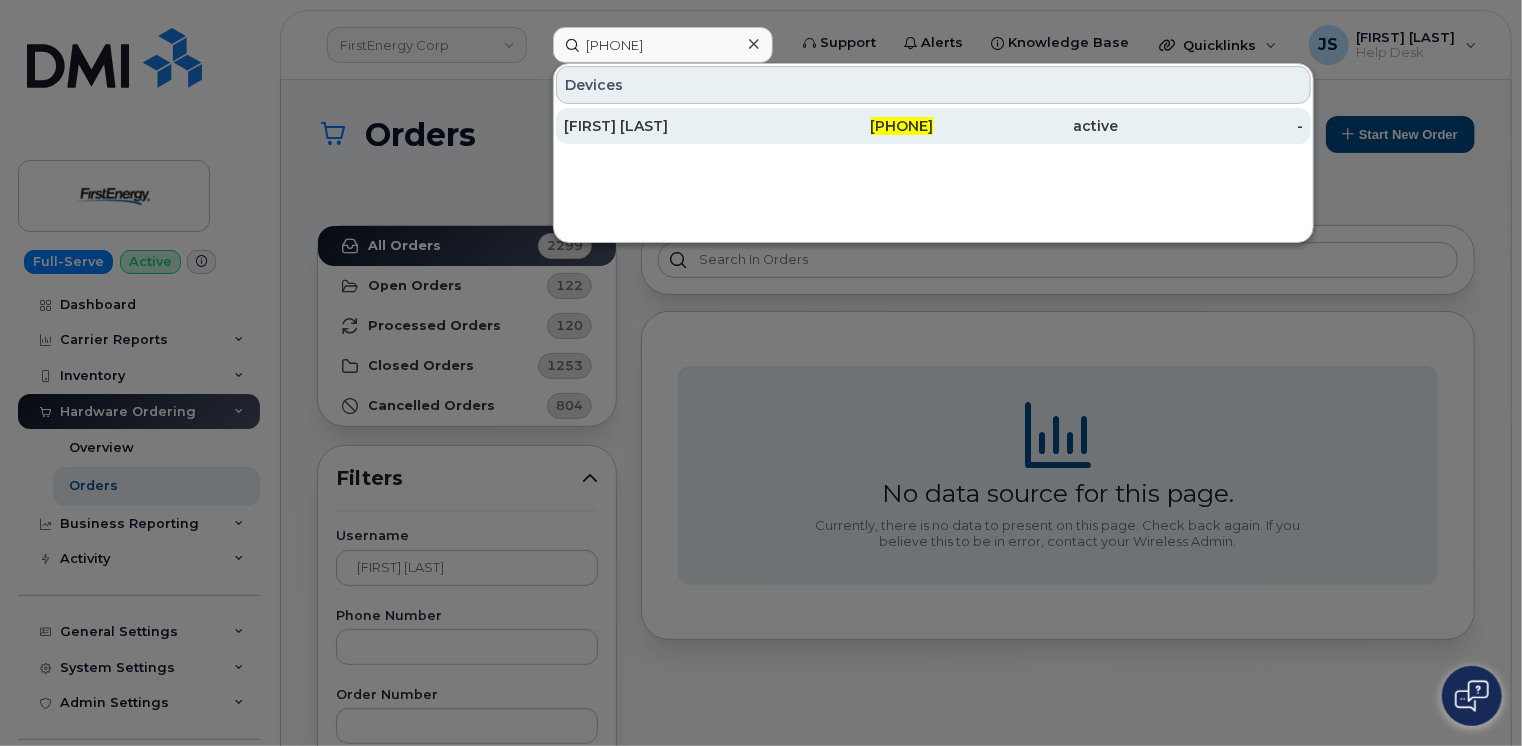 click on "[FIRST] [MIDDLE] [LAST]" 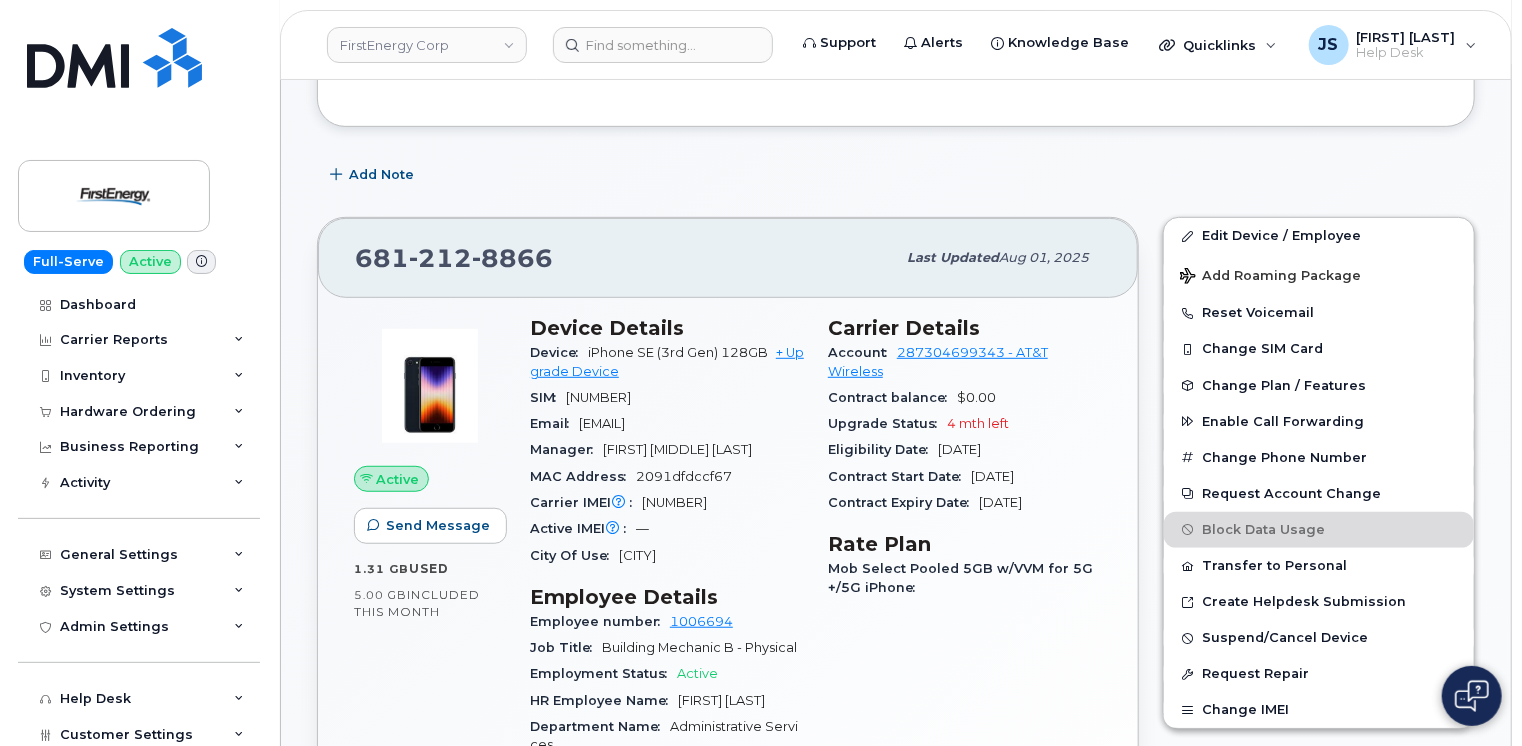 scroll, scrollTop: 200, scrollLeft: 0, axis: vertical 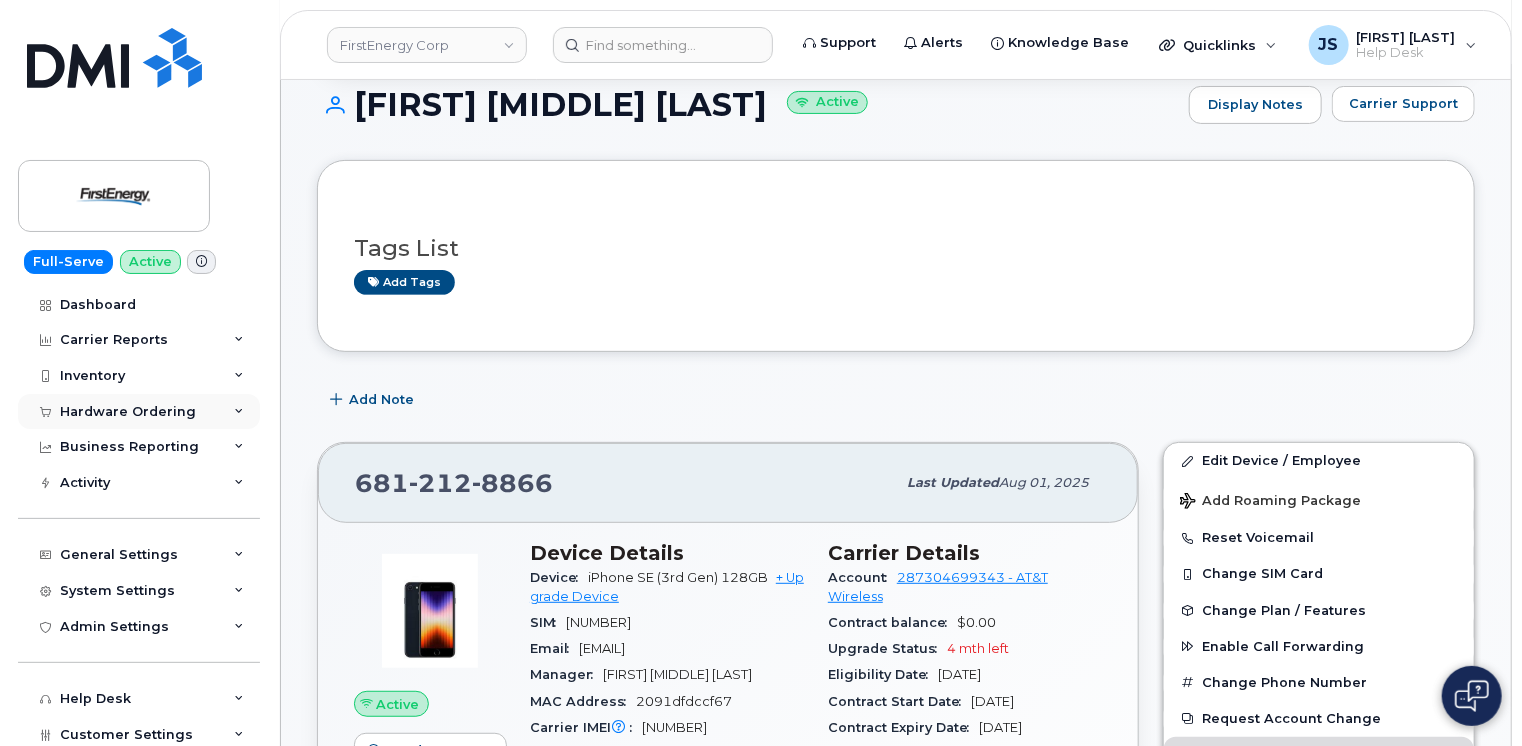 click on "Hardware Ordering" 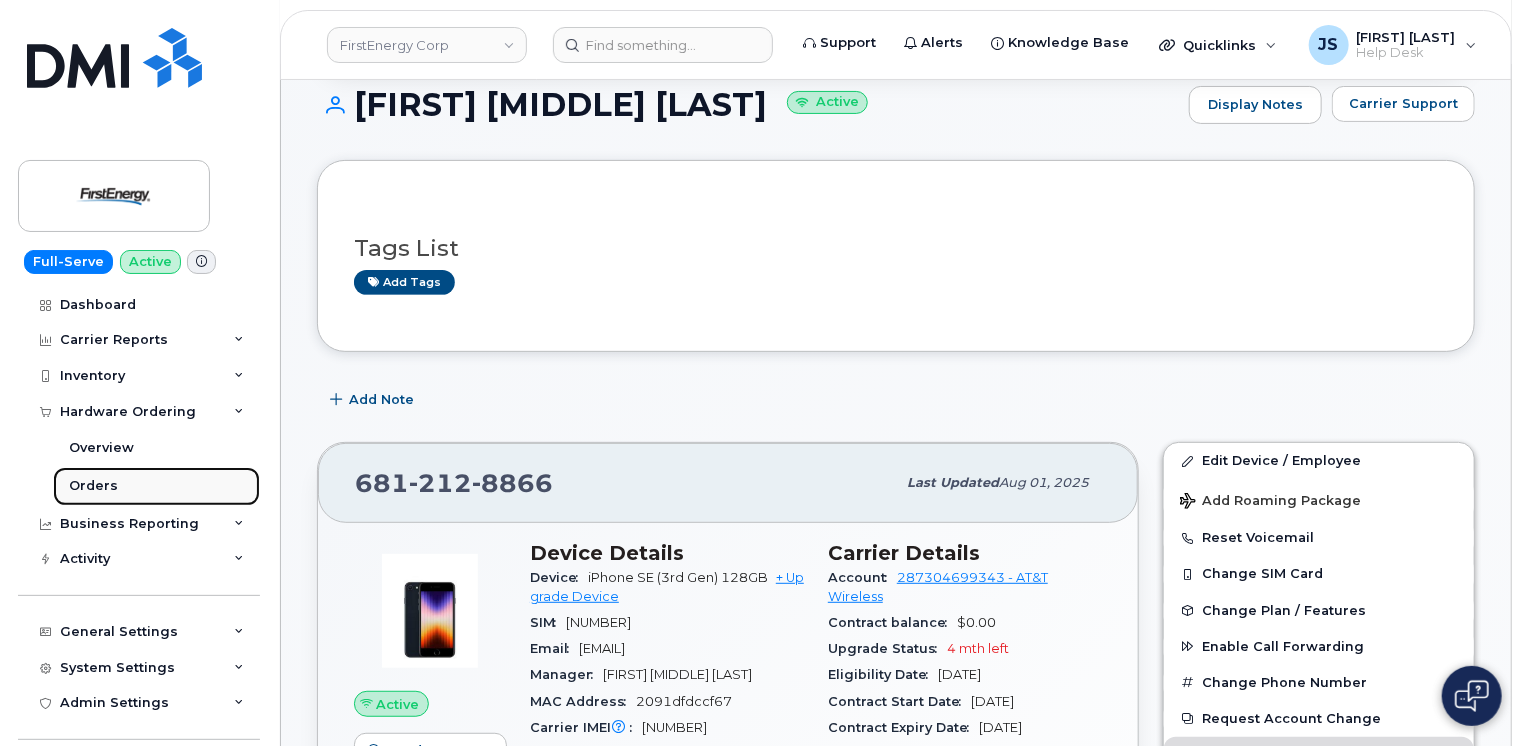 click on "Orders" 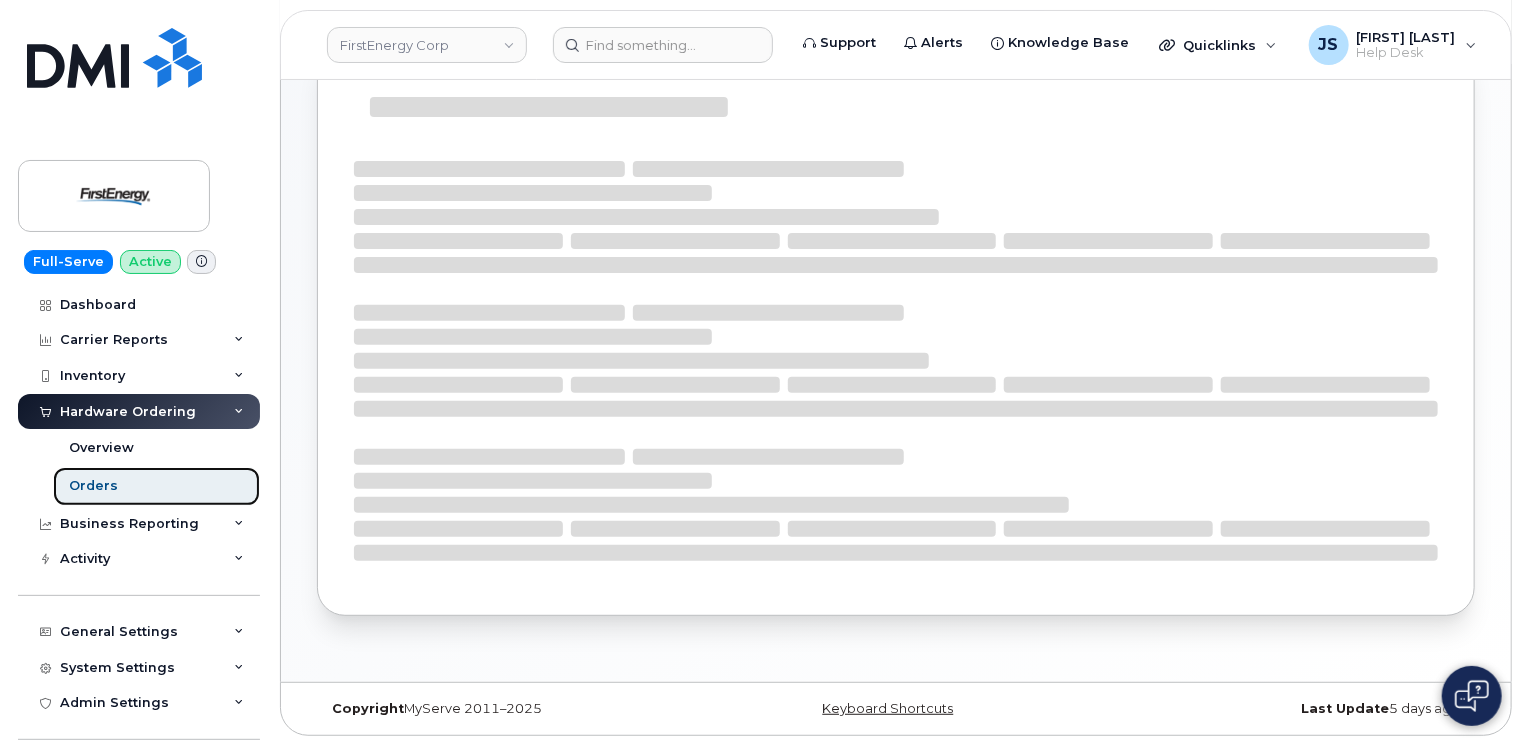 scroll, scrollTop: 0, scrollLeft: 0, axis: both 